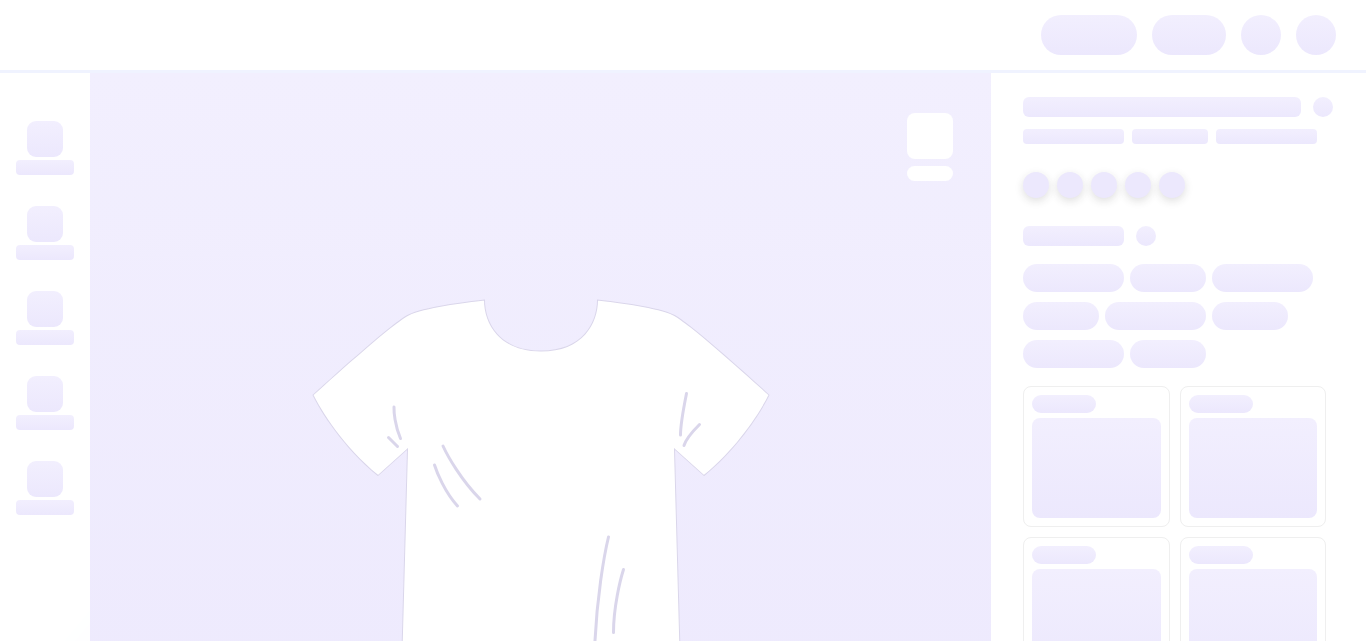 scroll, scrollTop: 0, scrollLeft: 0, axis: both 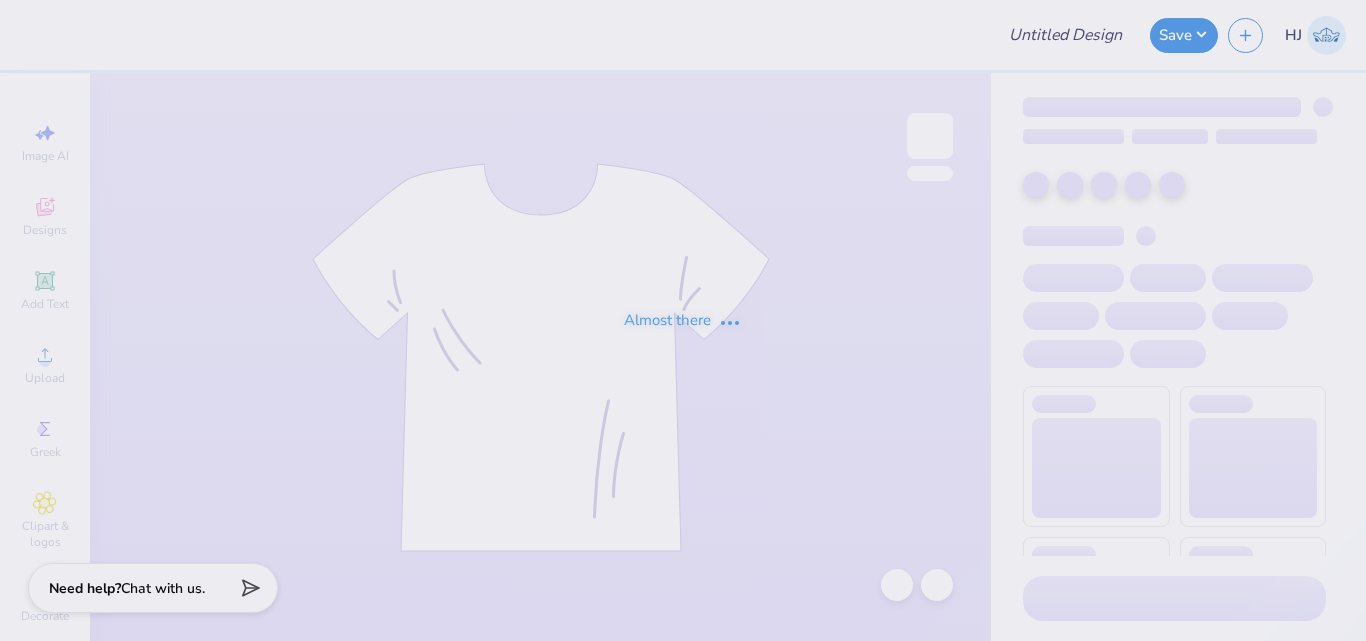 type on "Torylennyphoto- sports Barbie" 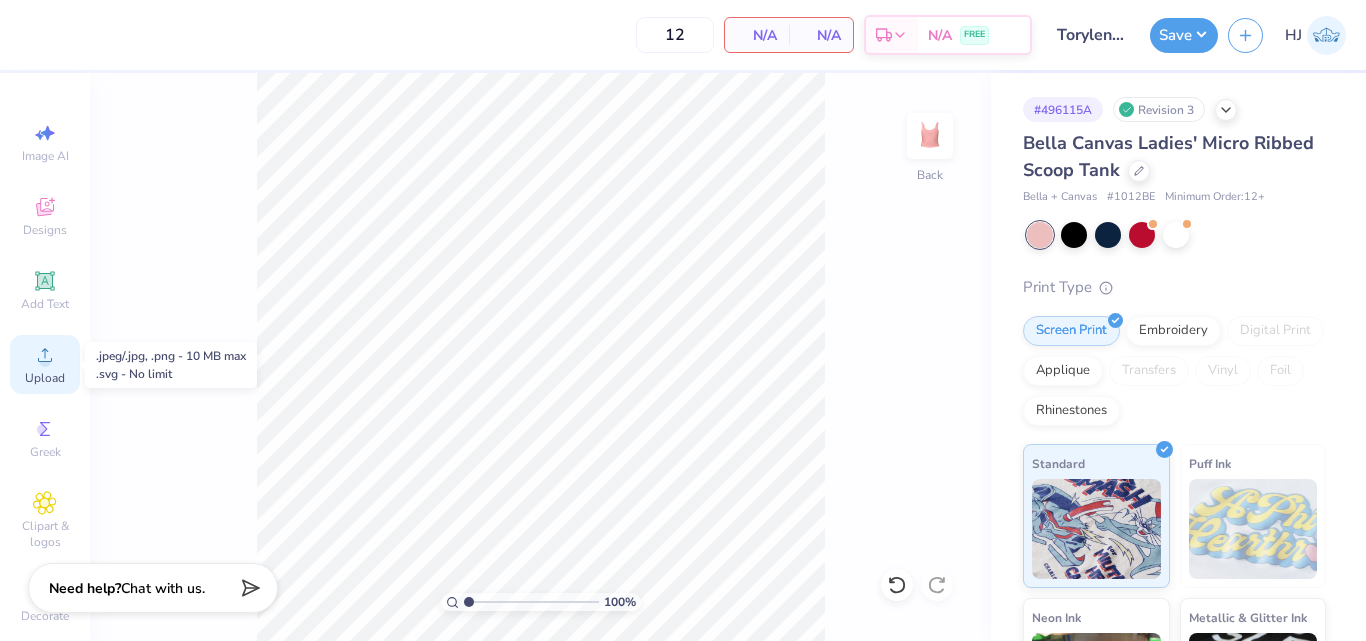 click on "Upload" at bounding box center (45, 364) 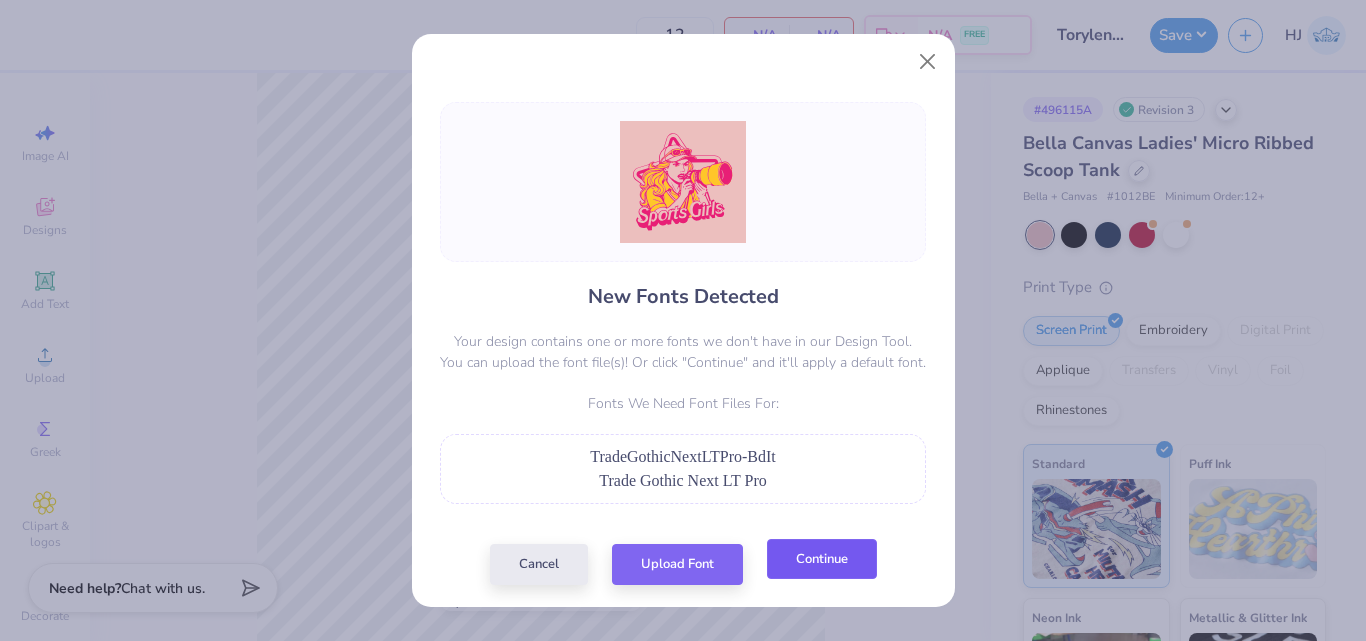 click on "Continue" at bounding box center [822, 559] 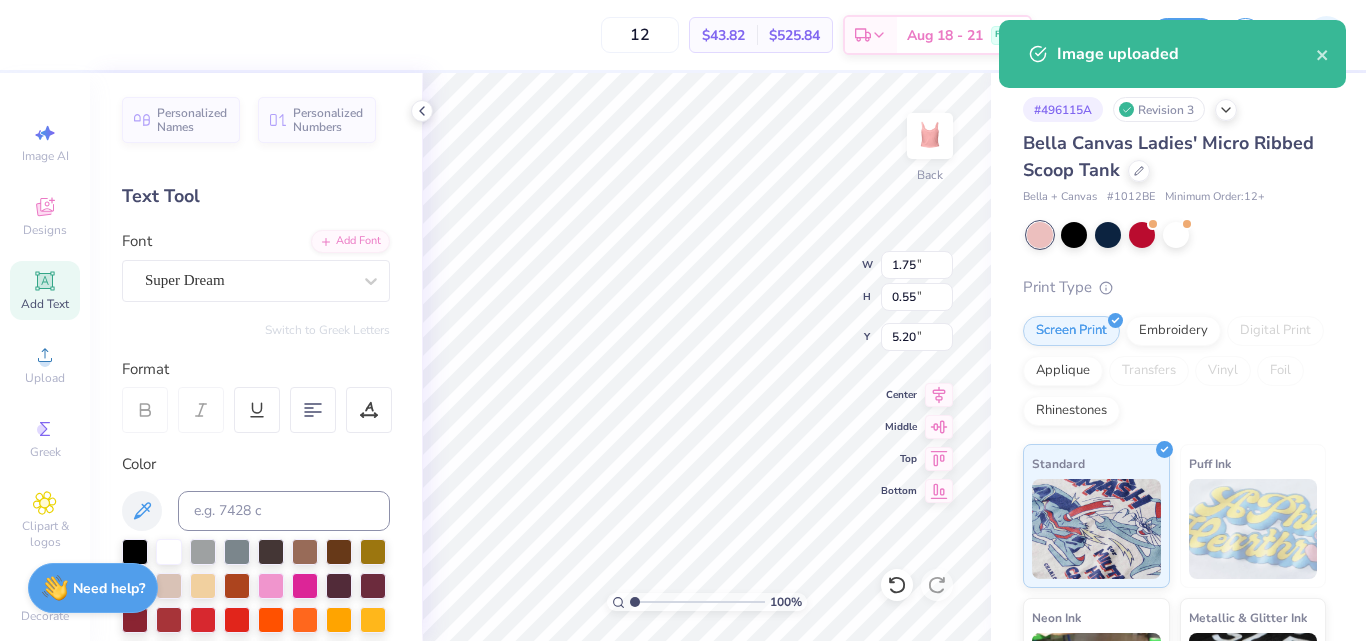 type on "4.04" 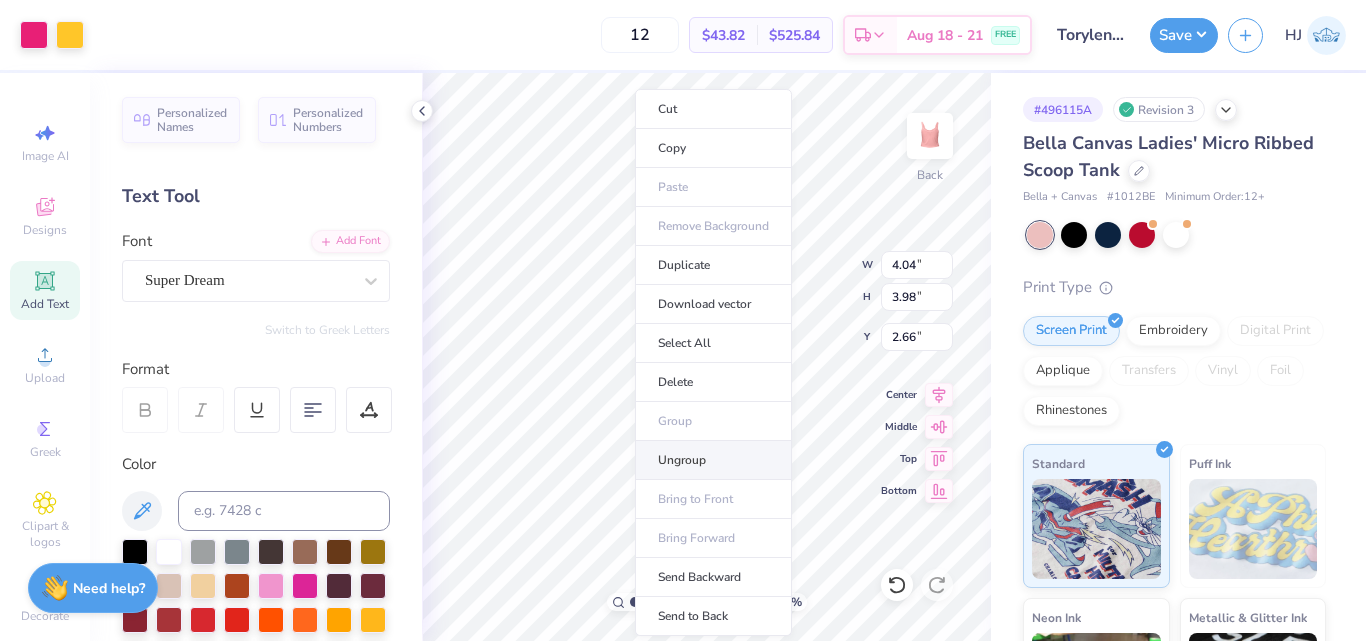 click on "Ungroup" at bounding box center (713, 460) 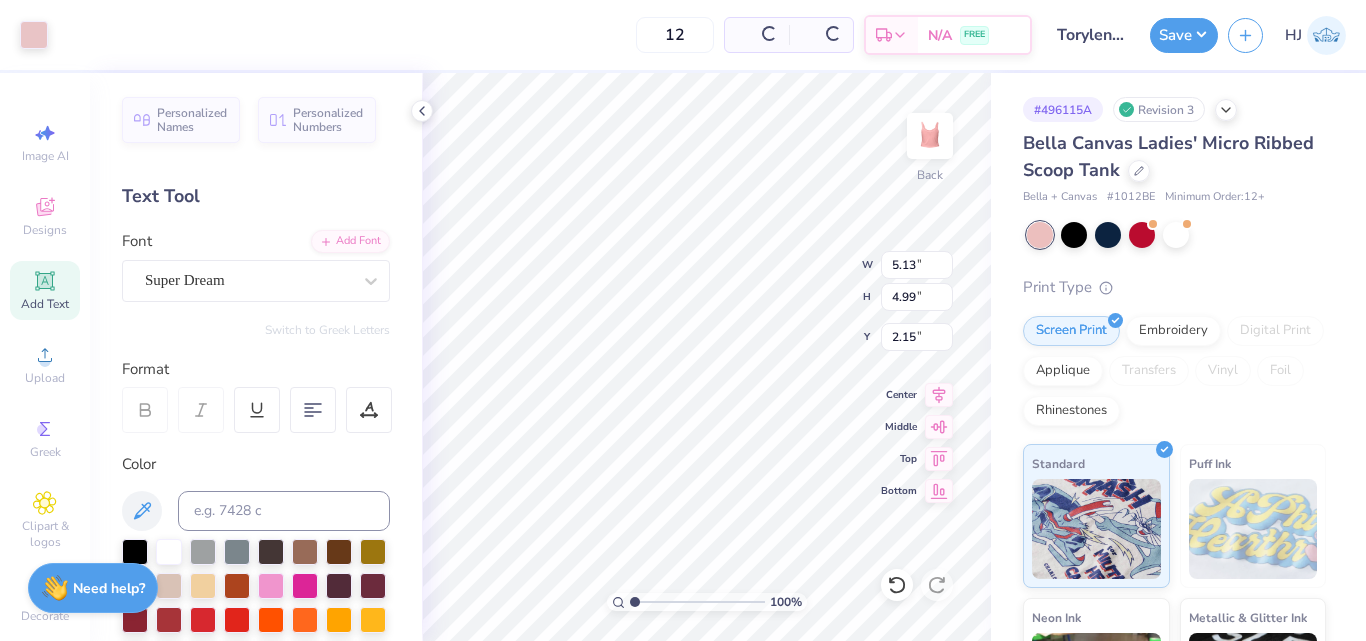 type on "5.13" 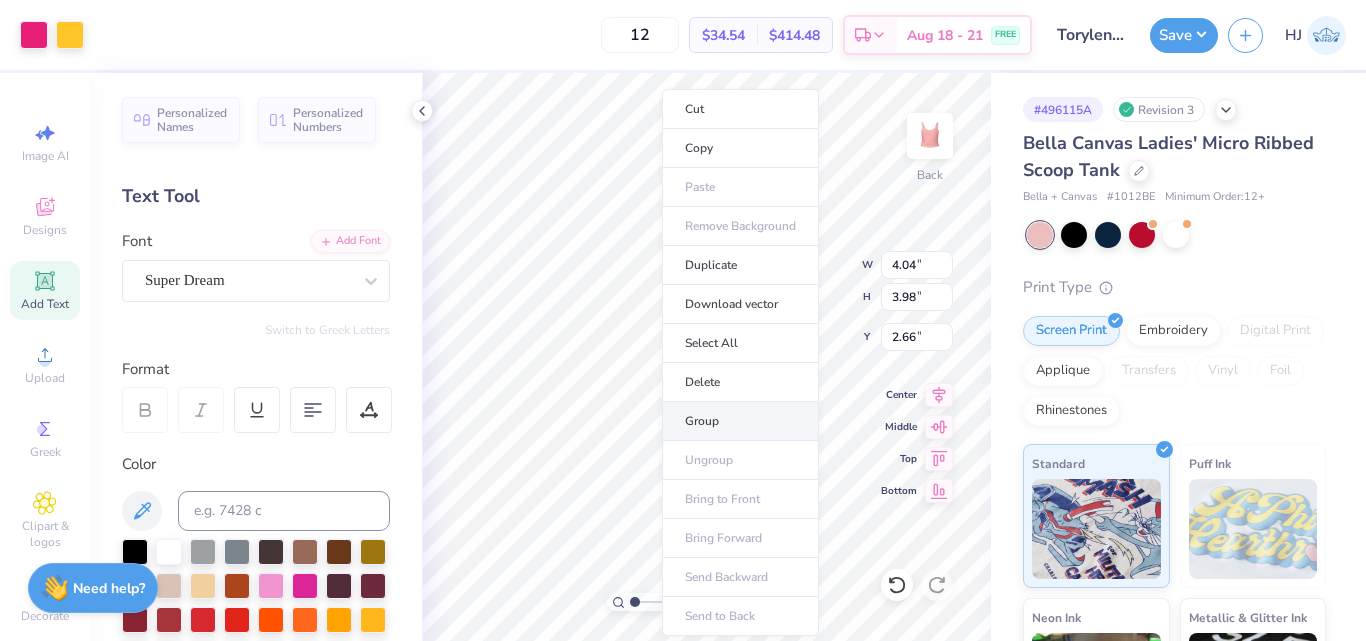 click on "Group" at bounding box center (740, 421) 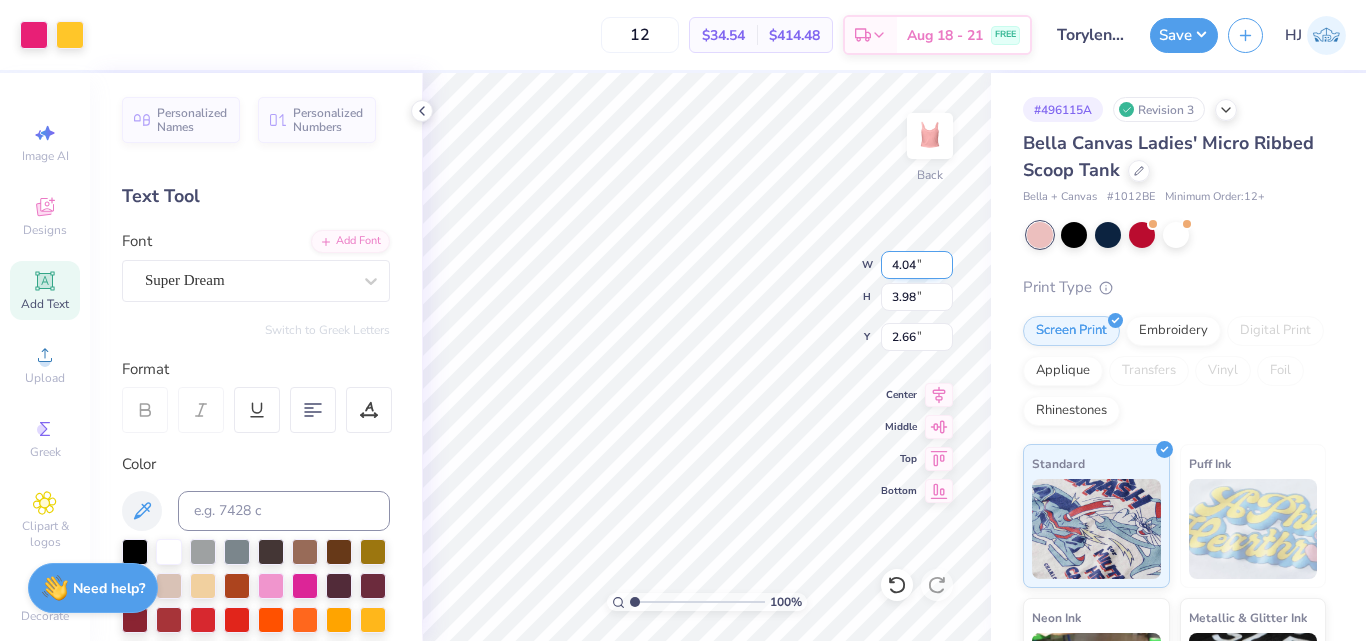 click on "4.04" at bounding box center [917, 265] 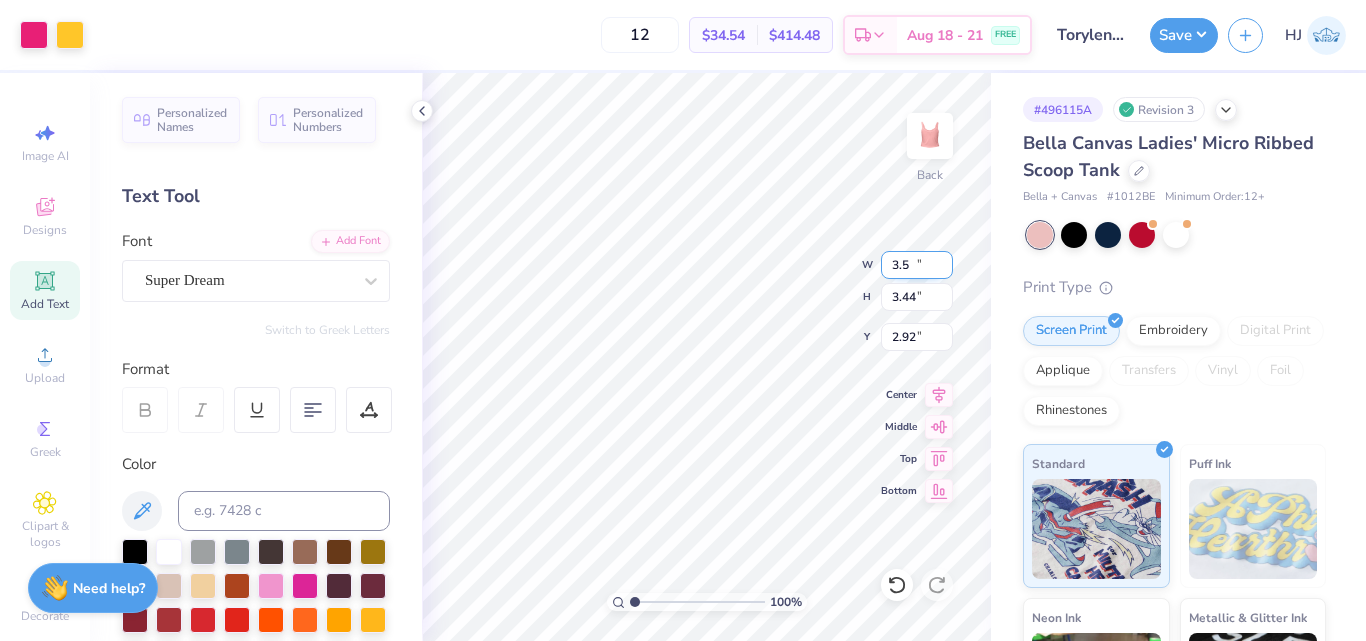 type on "3.50" 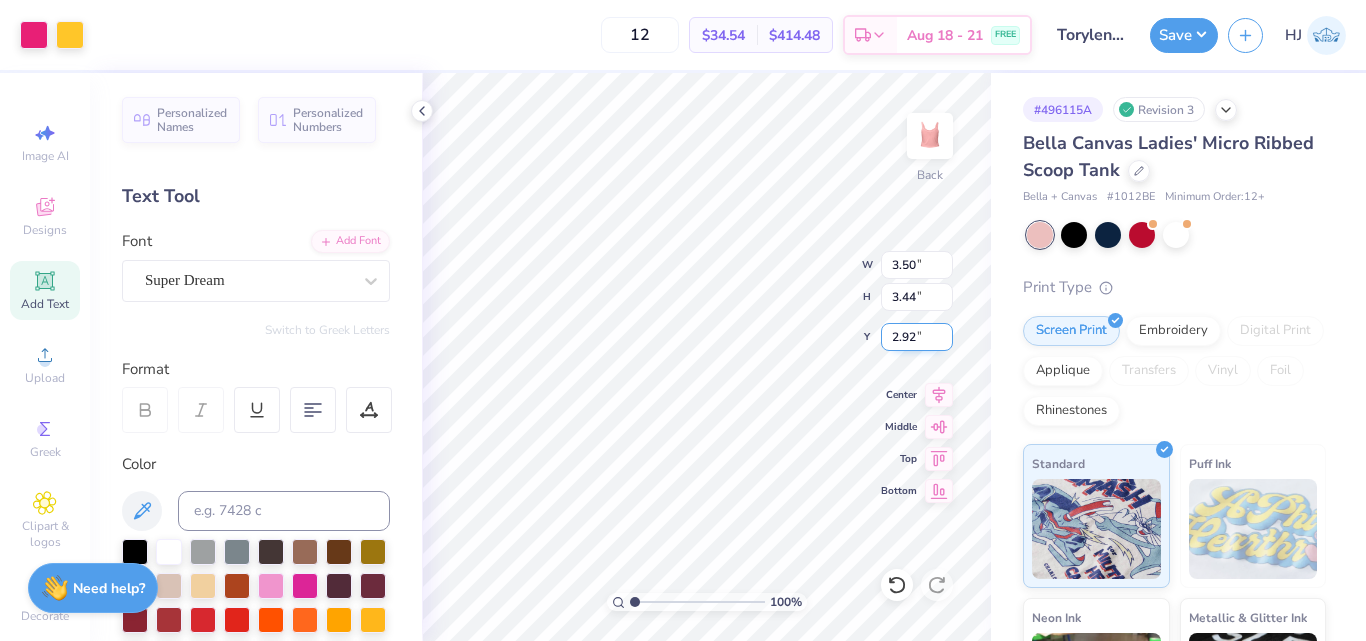 click on "2.92" at bounding box center (917, 337) 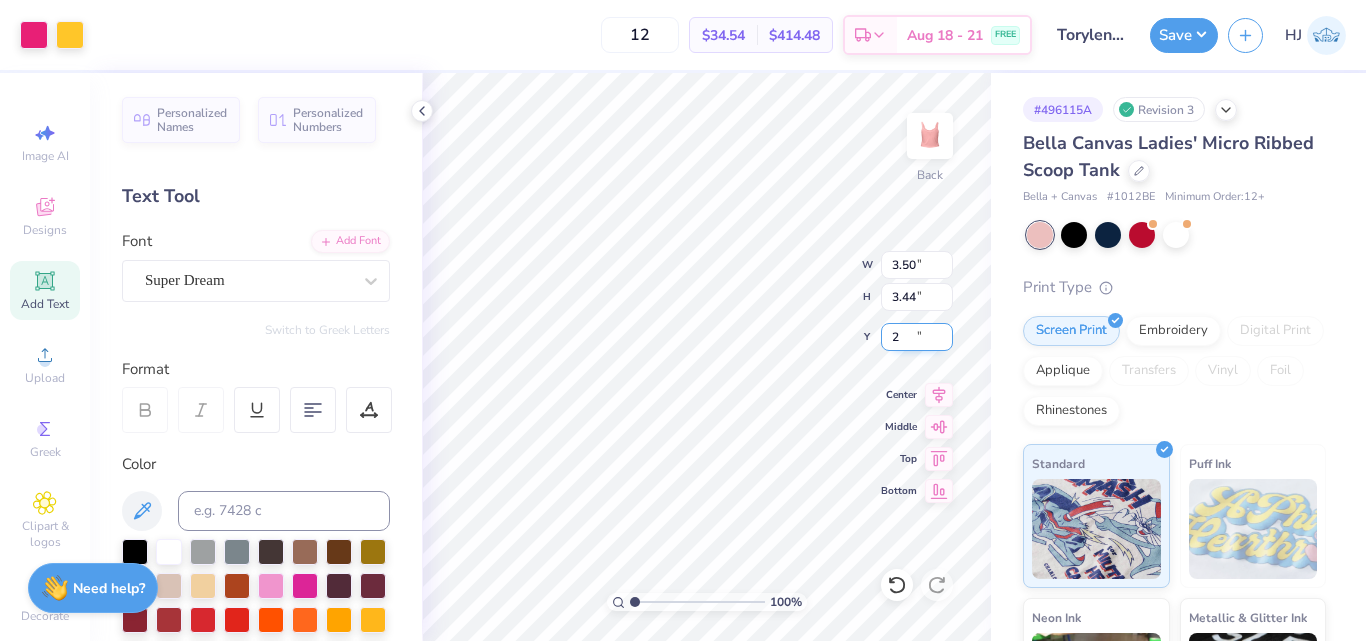 type on "2.00" 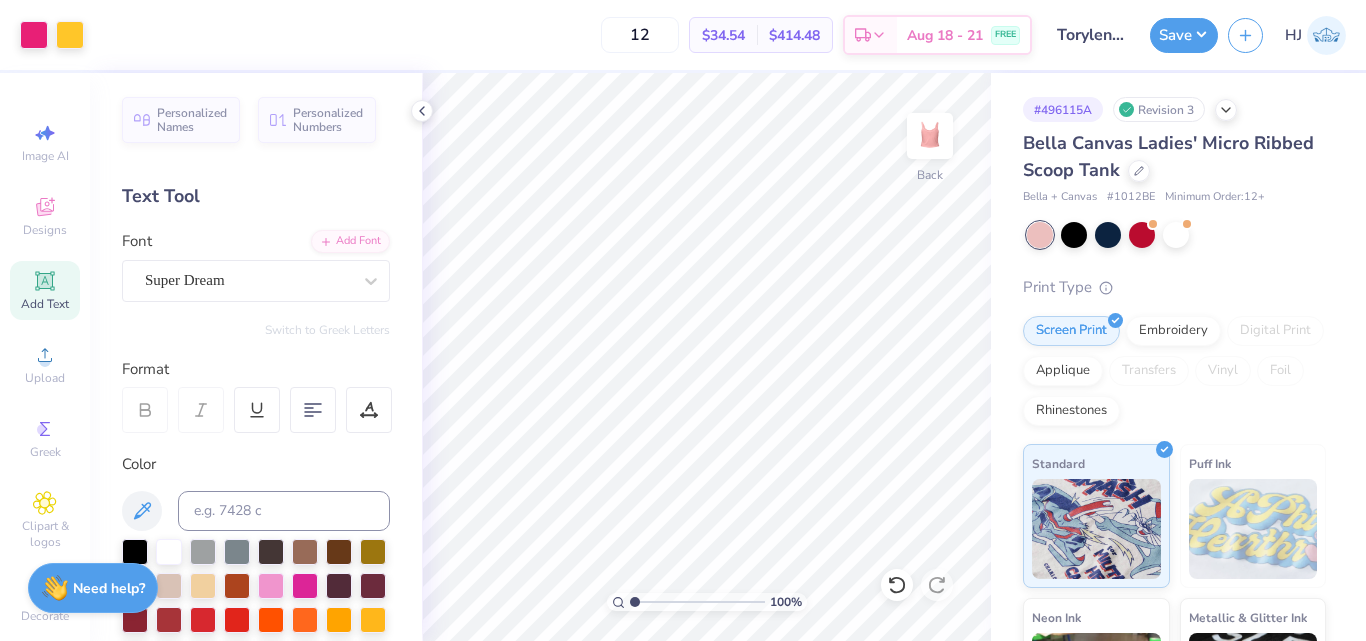 click on "12 $34.54 Per Item $414.48 Total Est.  Delivery [DATE] - [DATE] FREE" at bounding box center (563, 35) 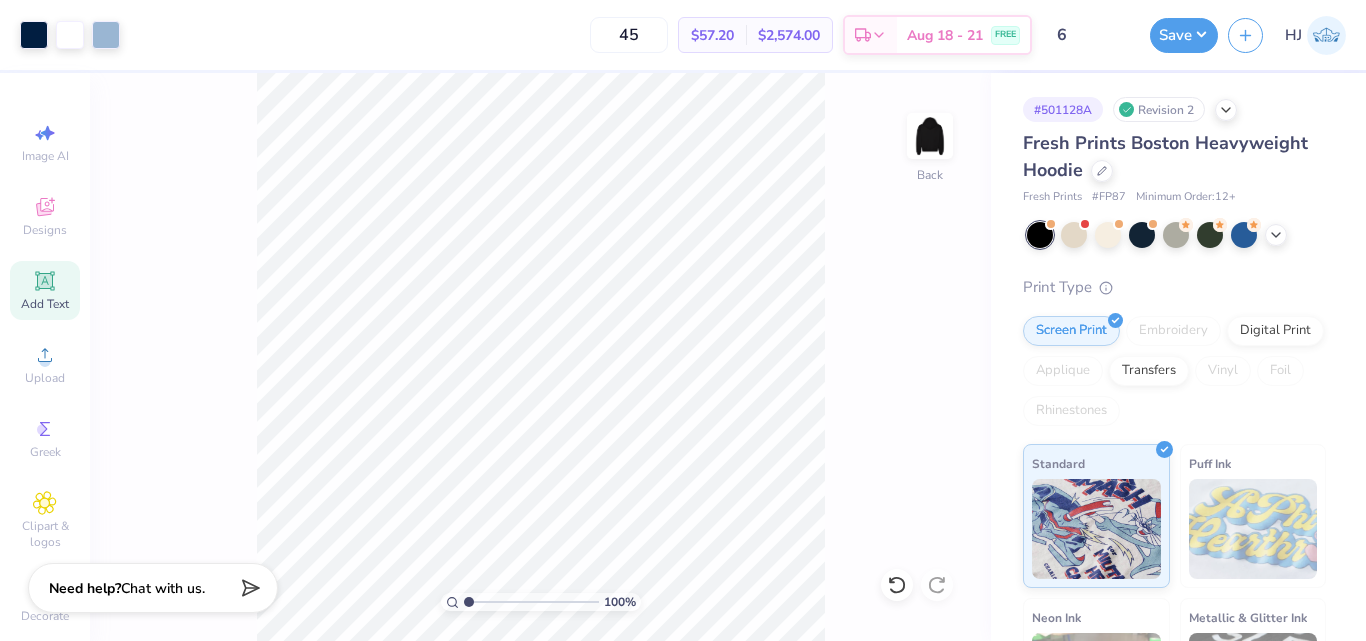 scroll, scrollTop: 0, scrollLeft: 0, axis: both 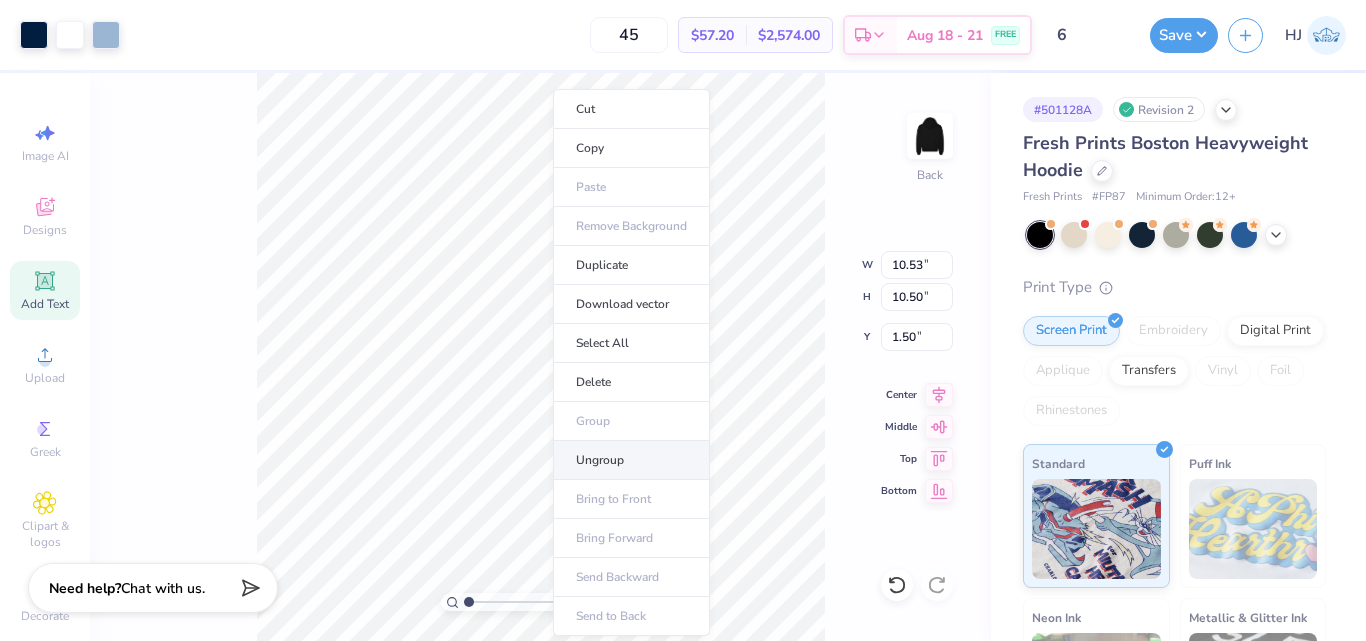 click on "Ungroup" at bounding box center (631, 460) 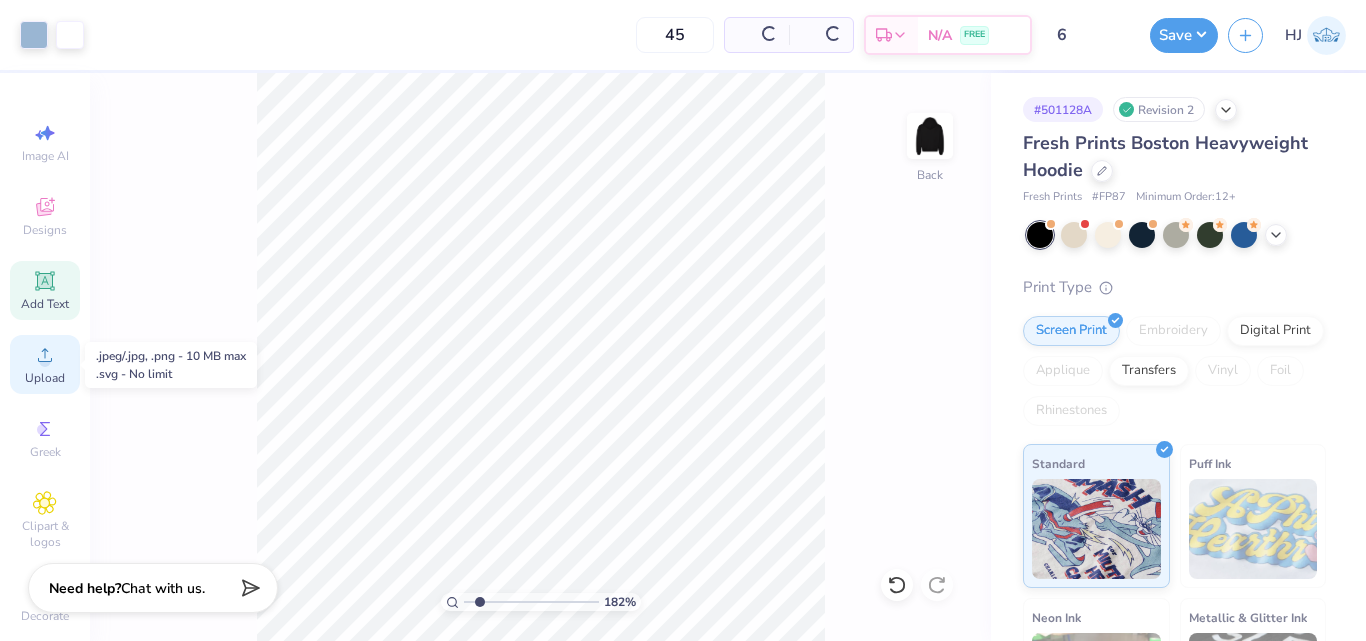 click 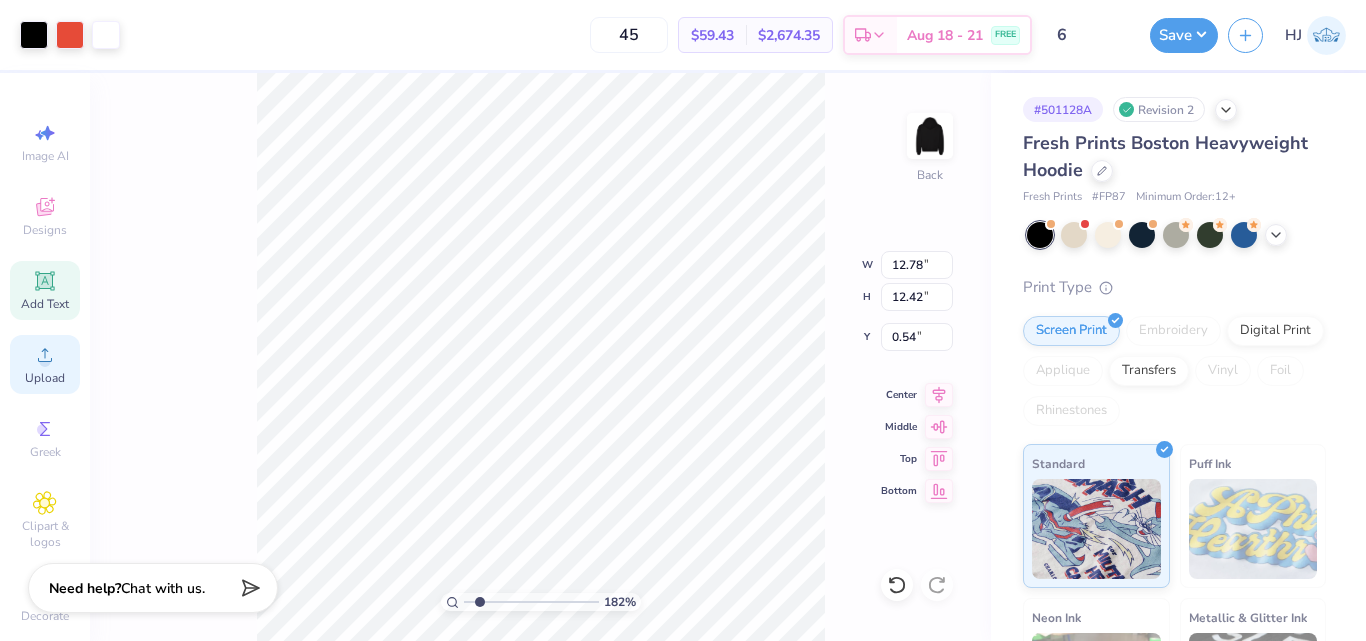 type on "1.82266588284093" 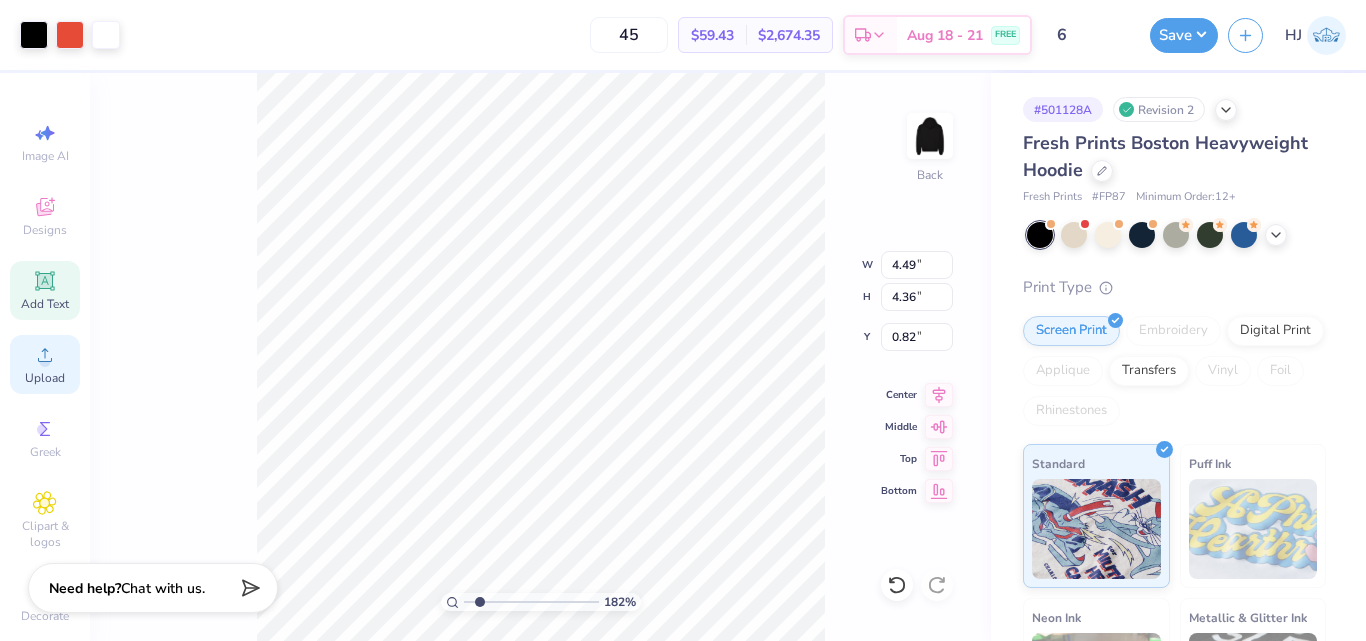 type on "1.82266588284093" 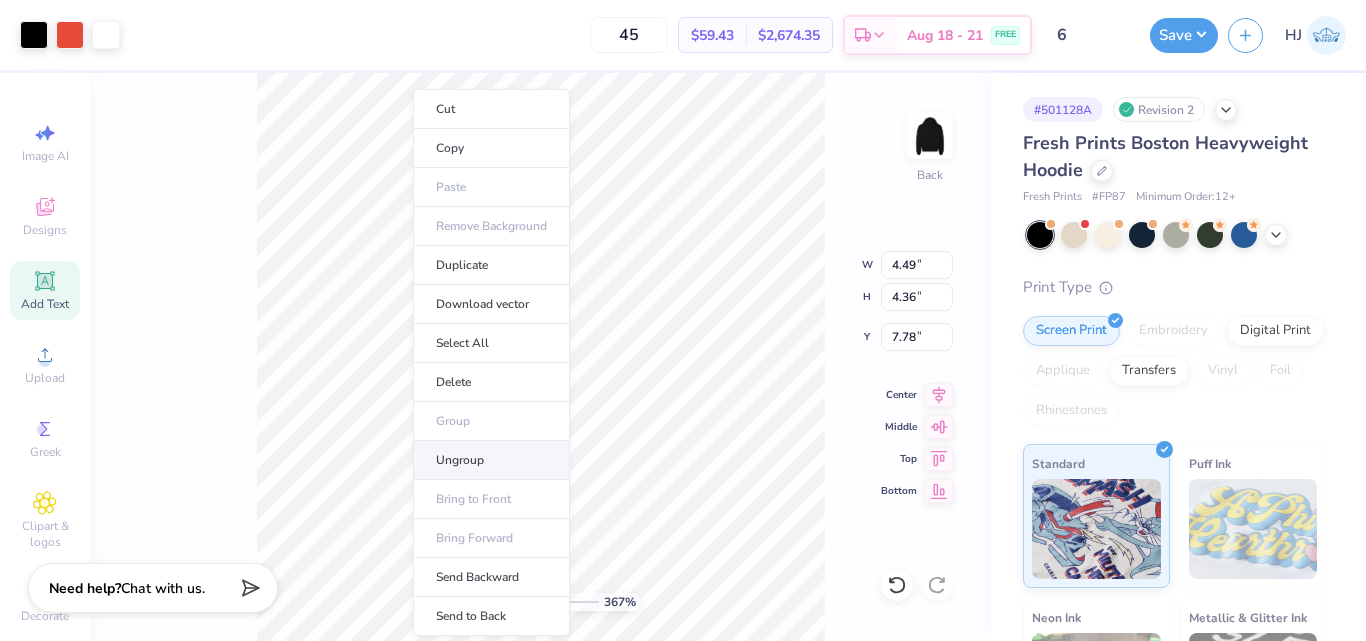 click on "Ungroup" at bounding box center [491, 460] 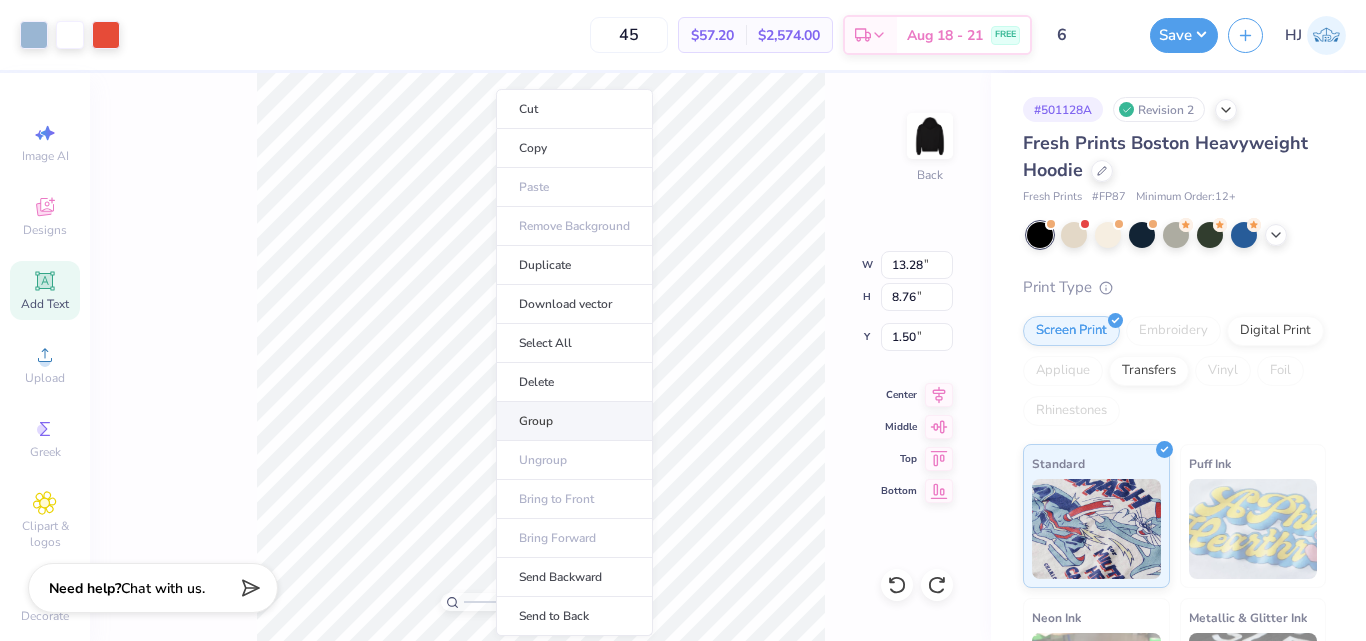 click on "Group" at bounding box center (574, 421) 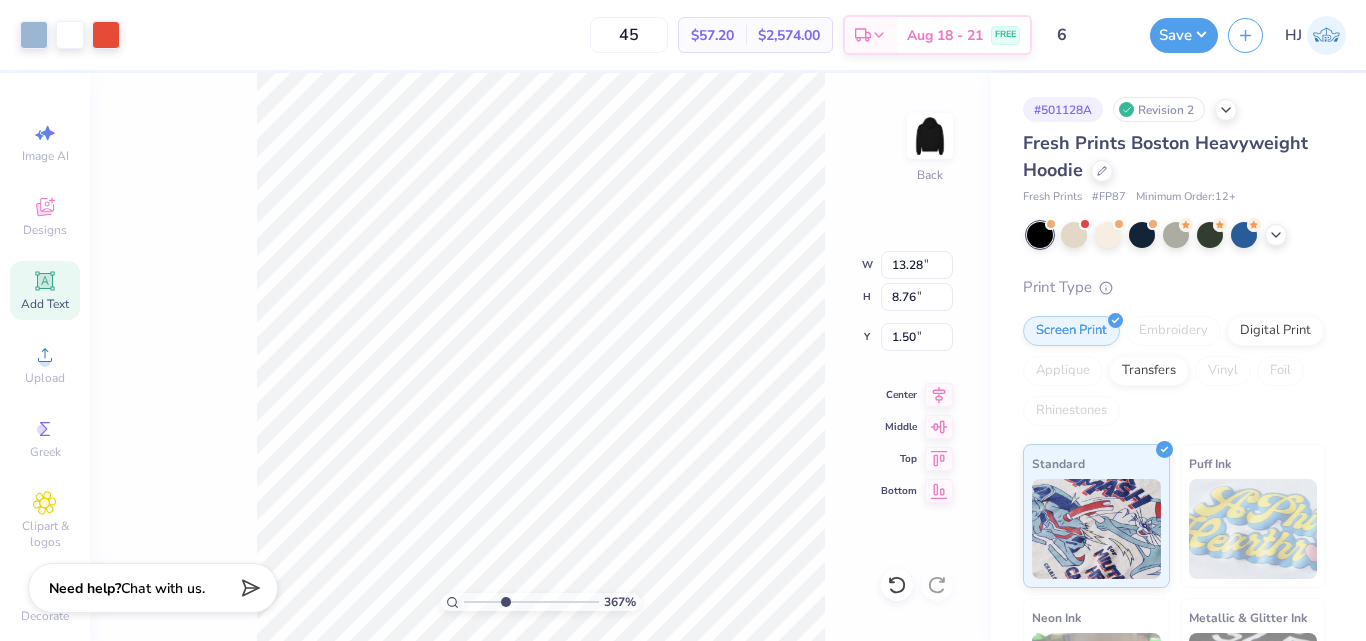 type on "3.6716840780171" 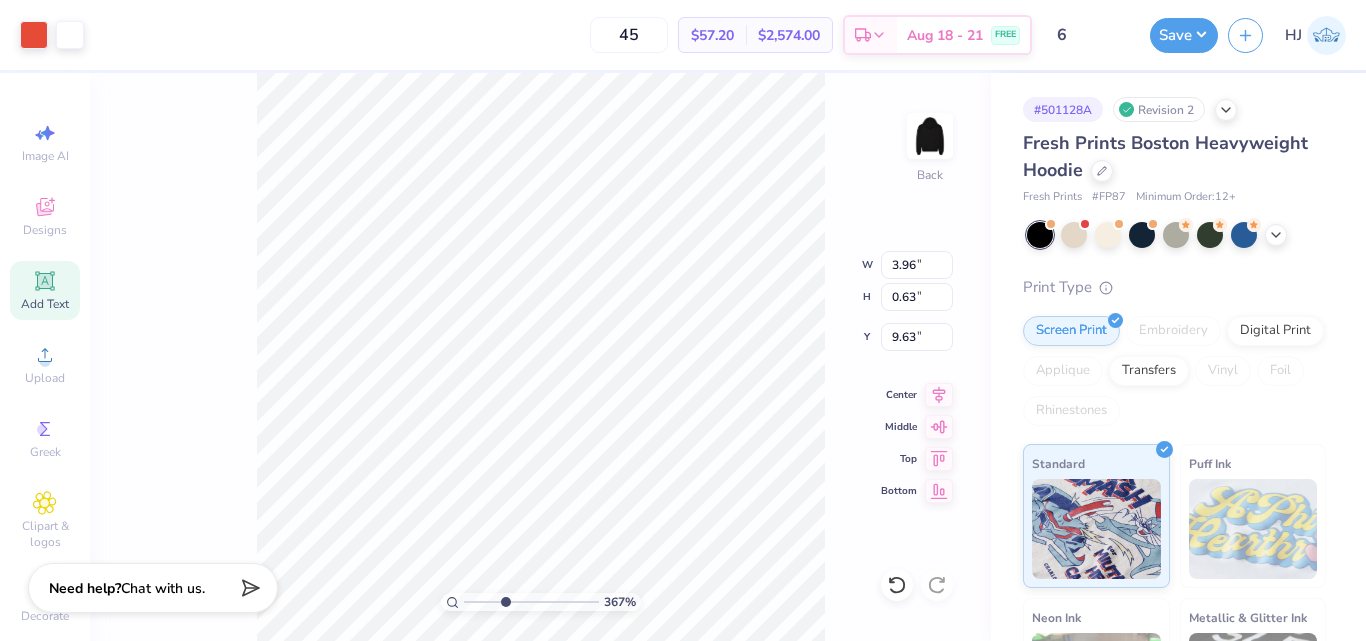 type on "3.6716840780171" 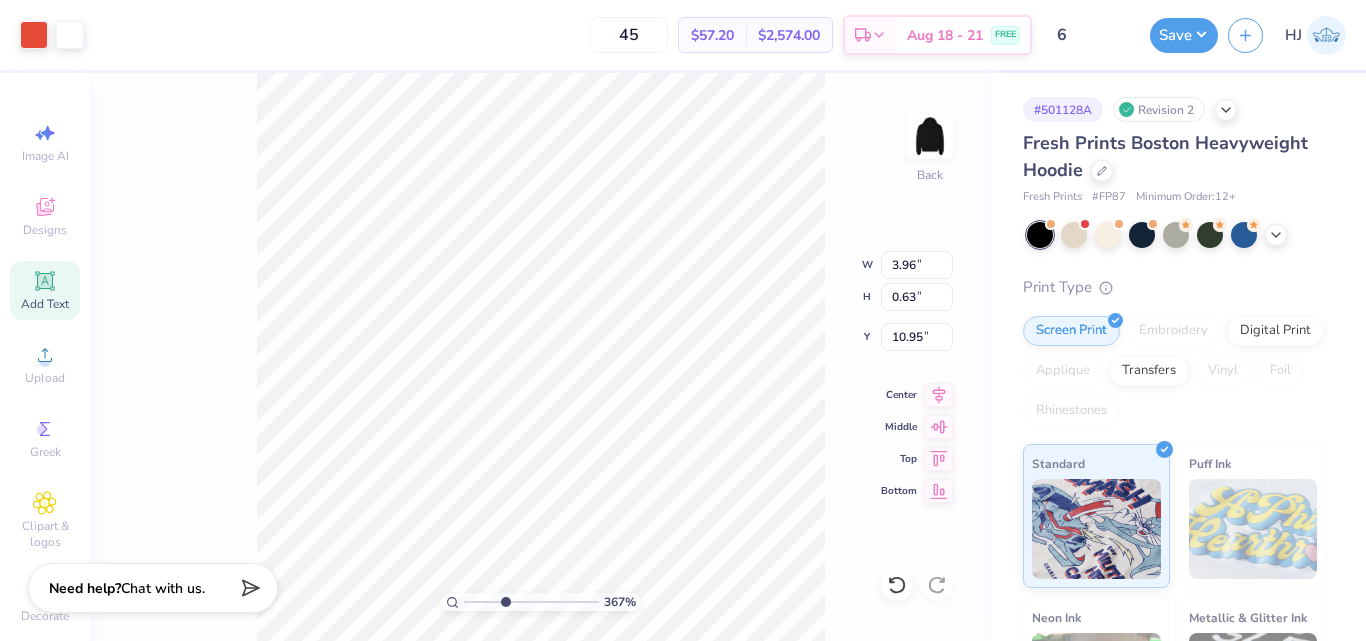 type on "3.6716840780171" 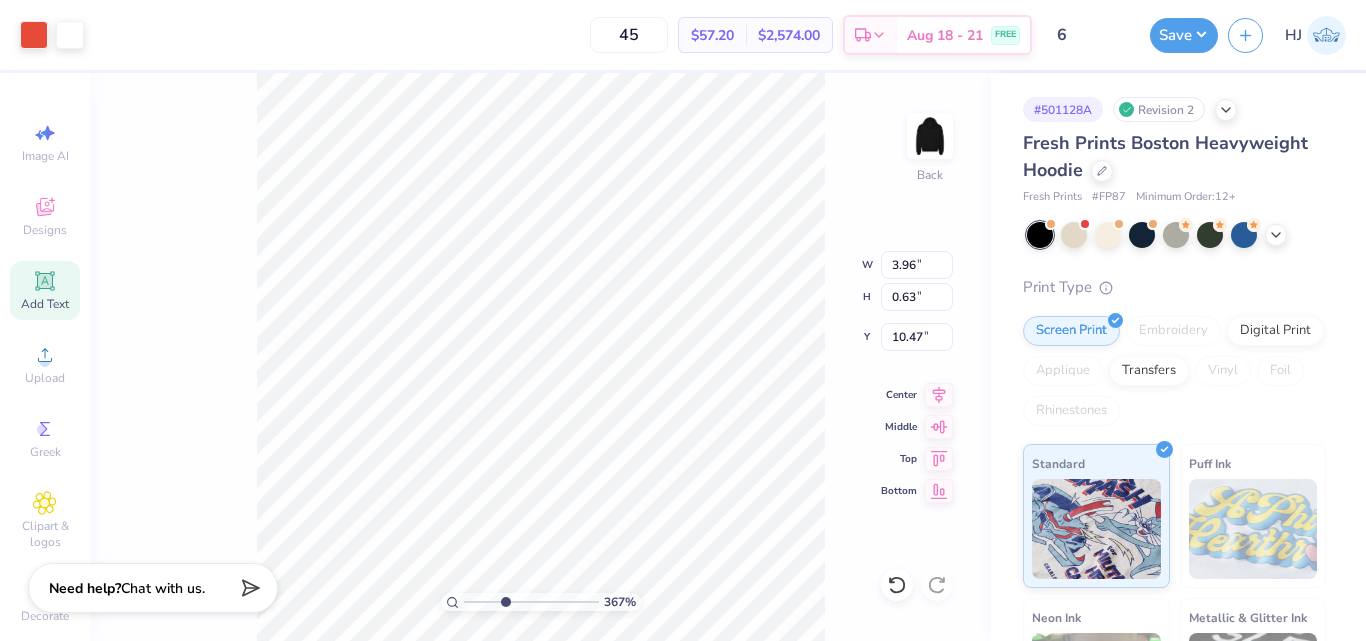 type on "3.6716840780171" 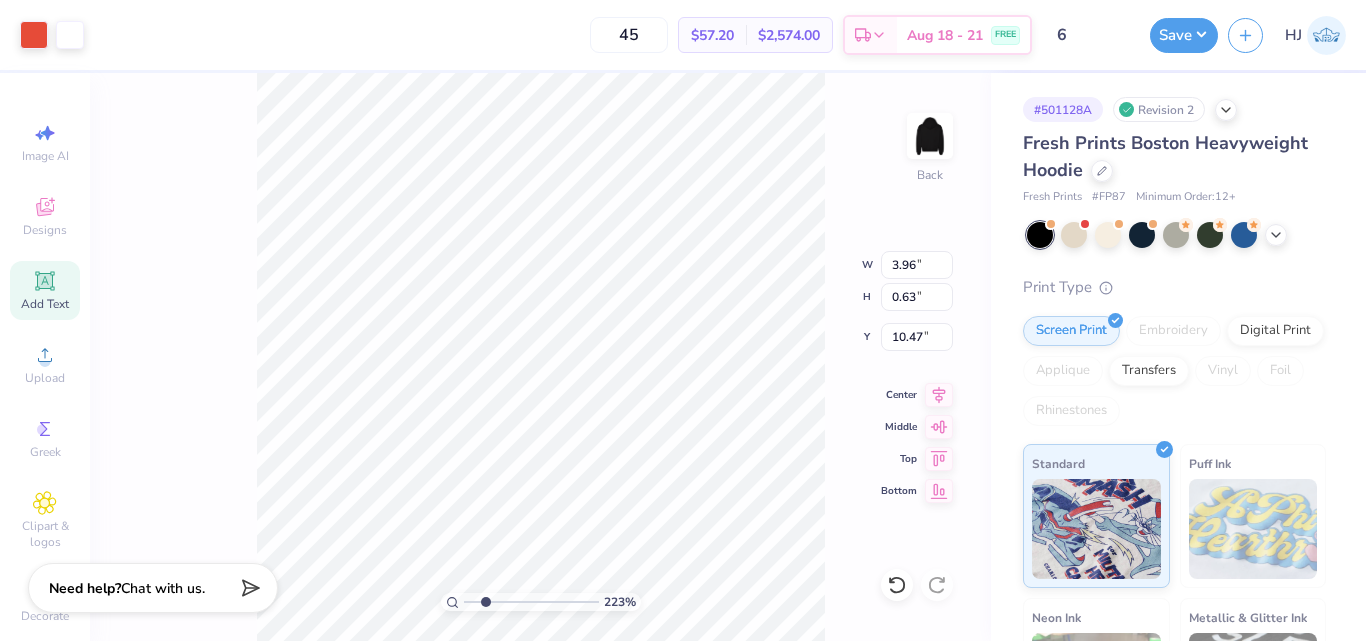 type on "2.22643191709162" 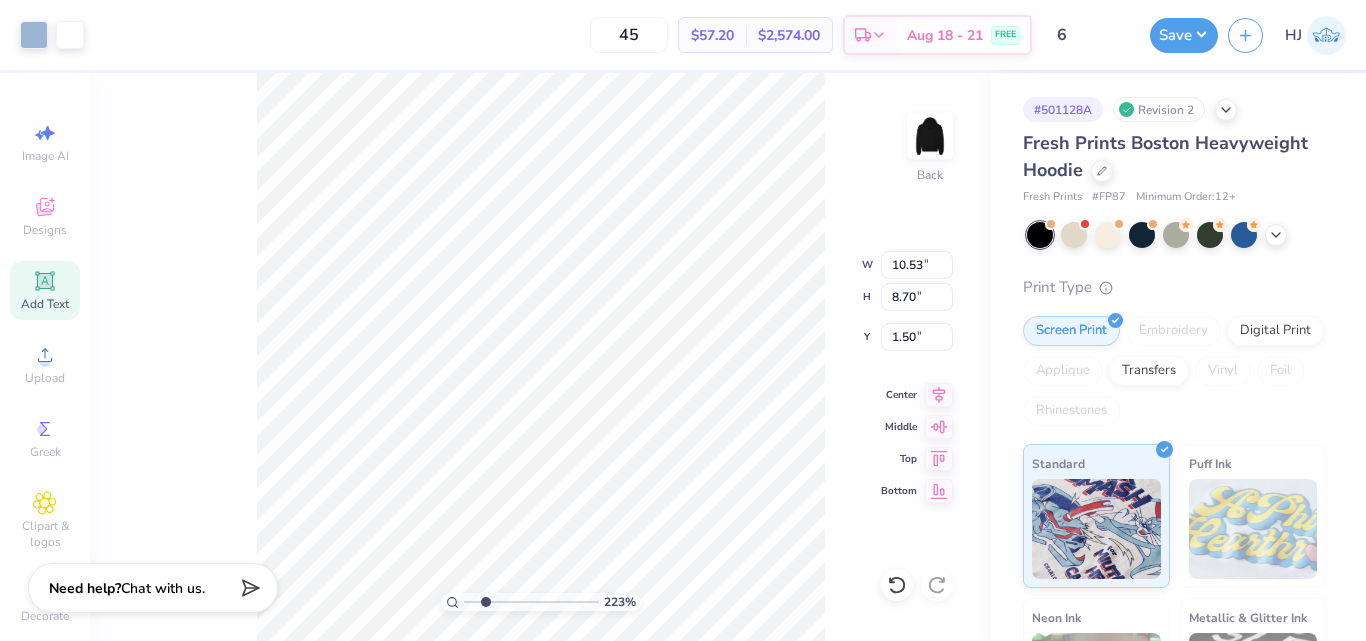 type on "2.22643191709162" 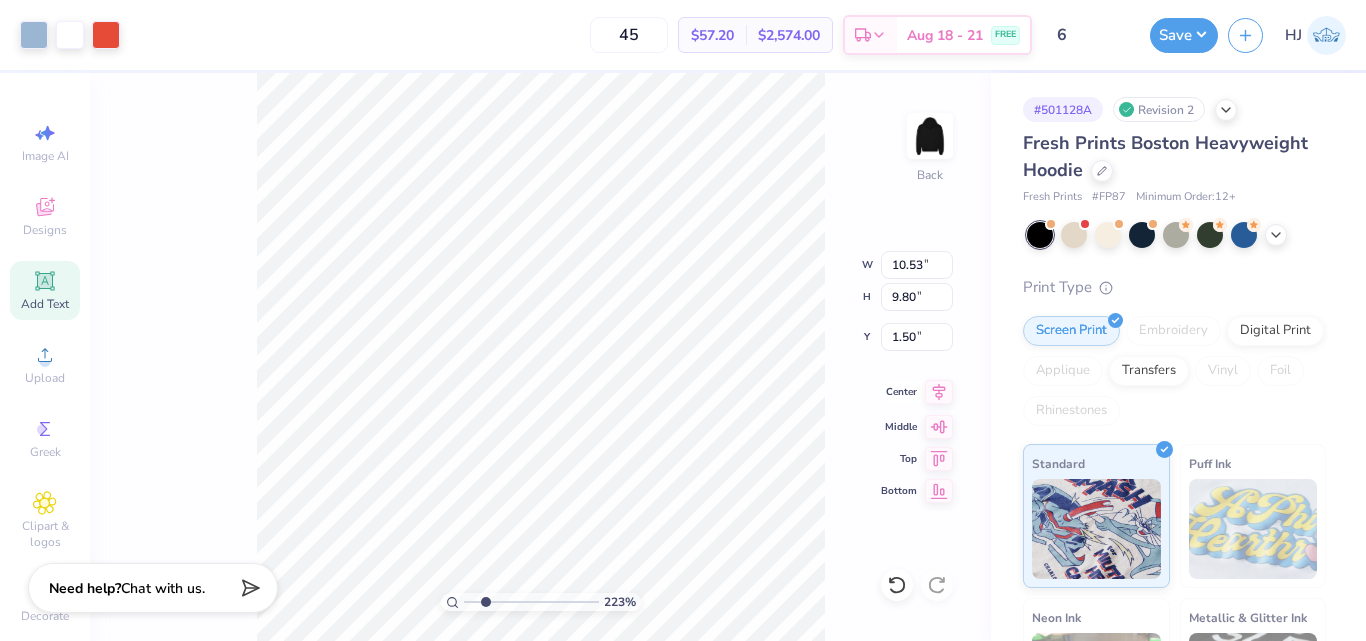 click 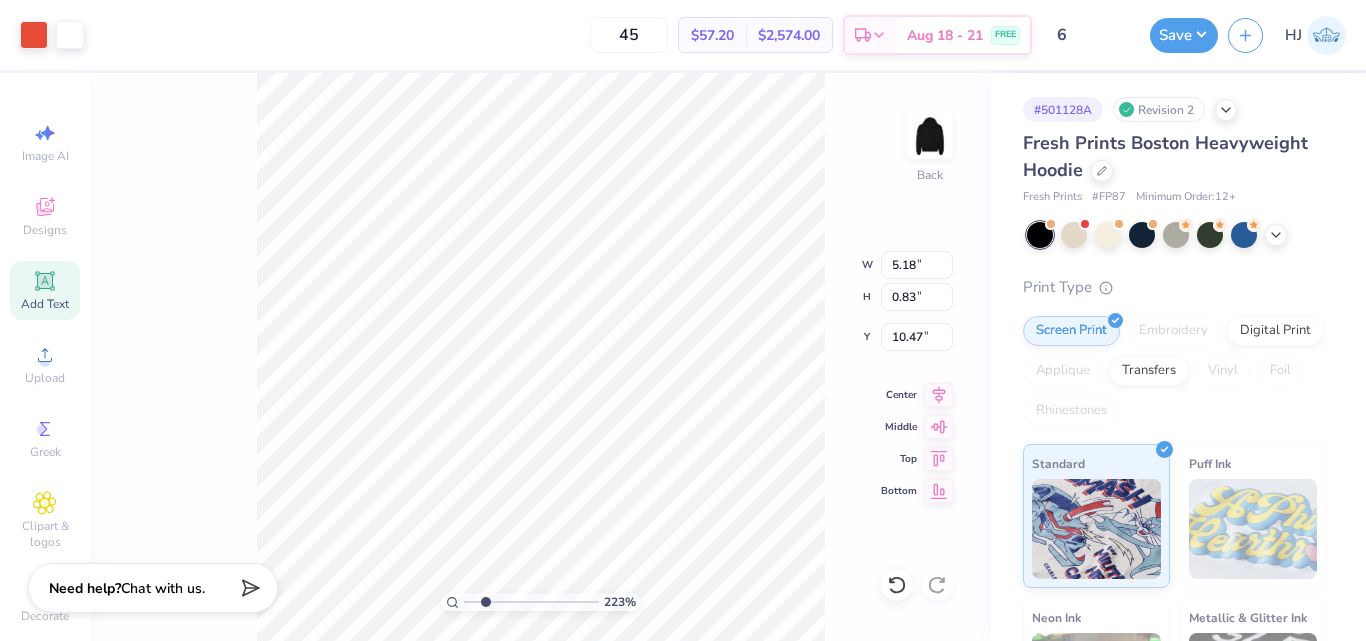 type on "2.22643191709162" 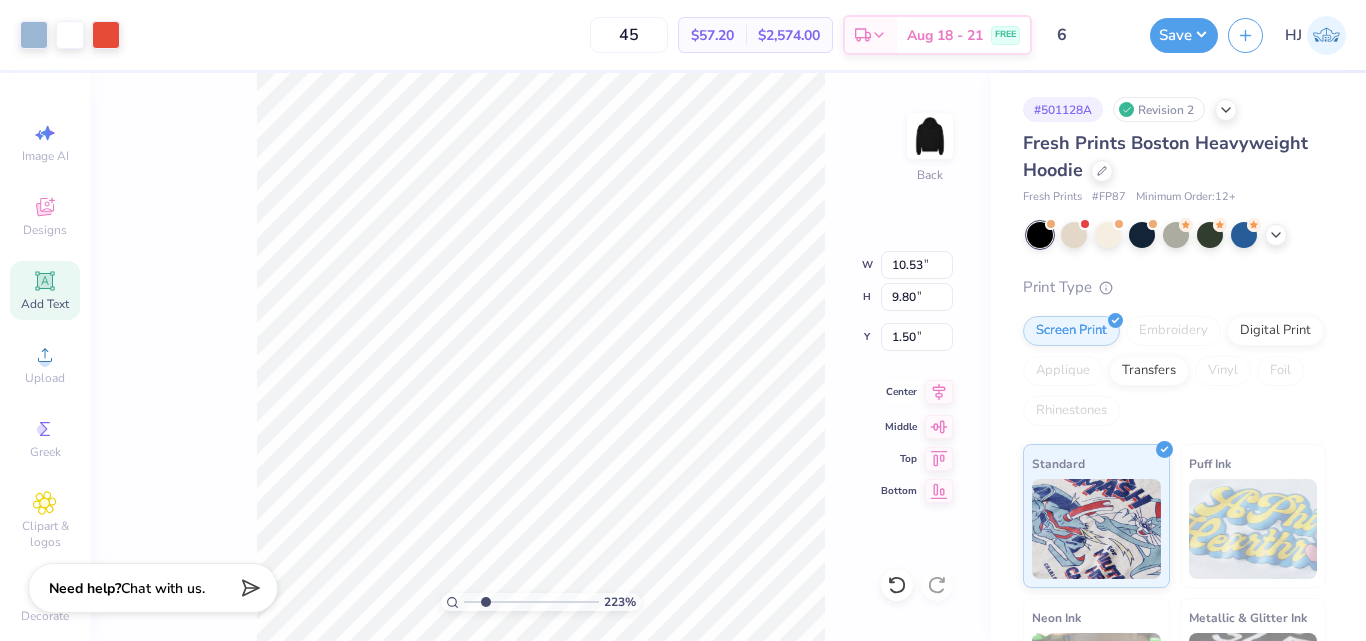 click 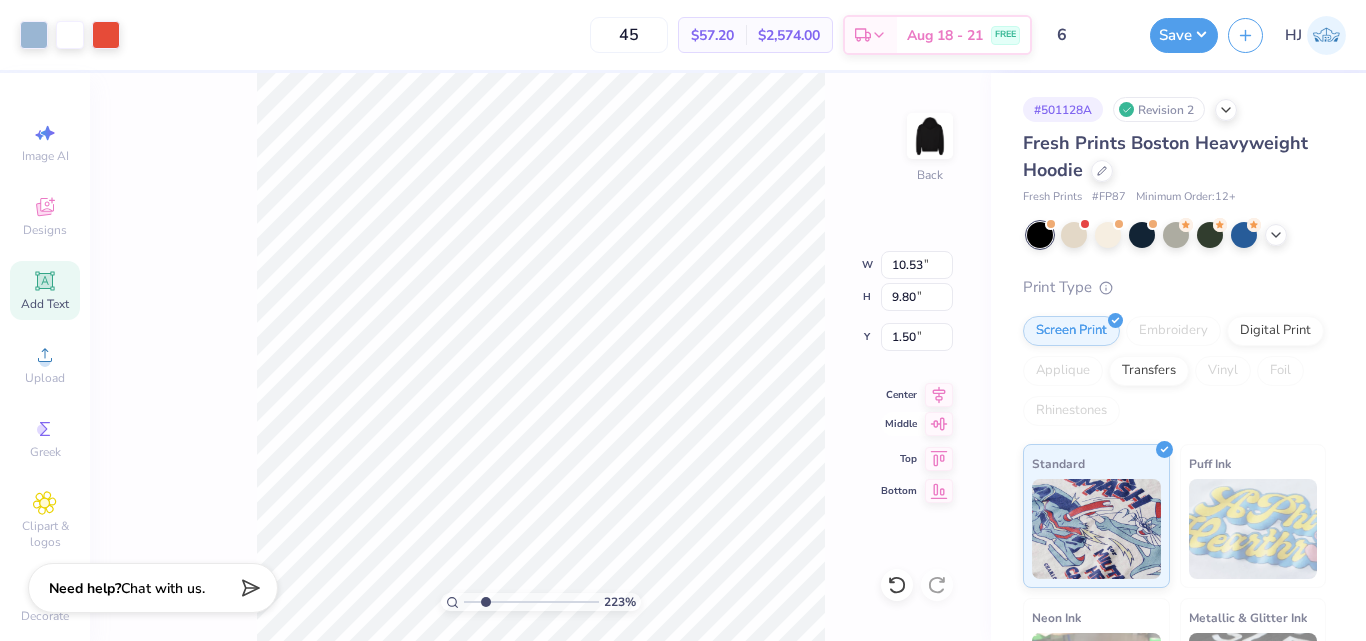 click 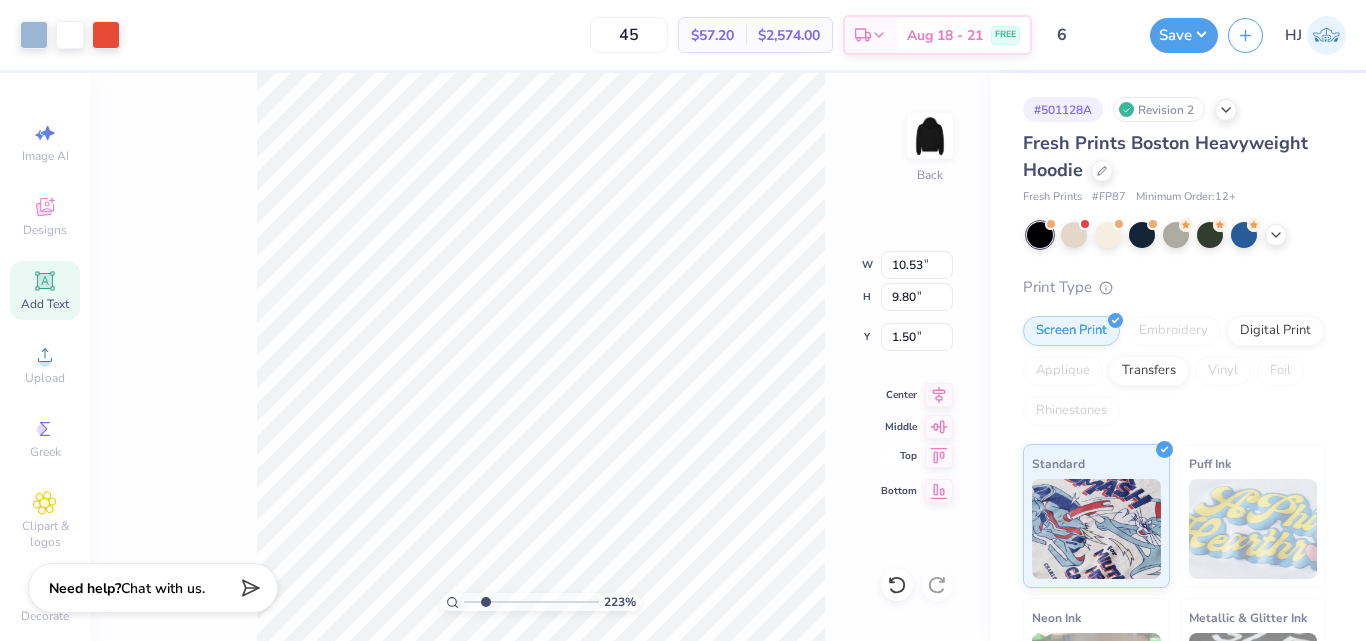 click 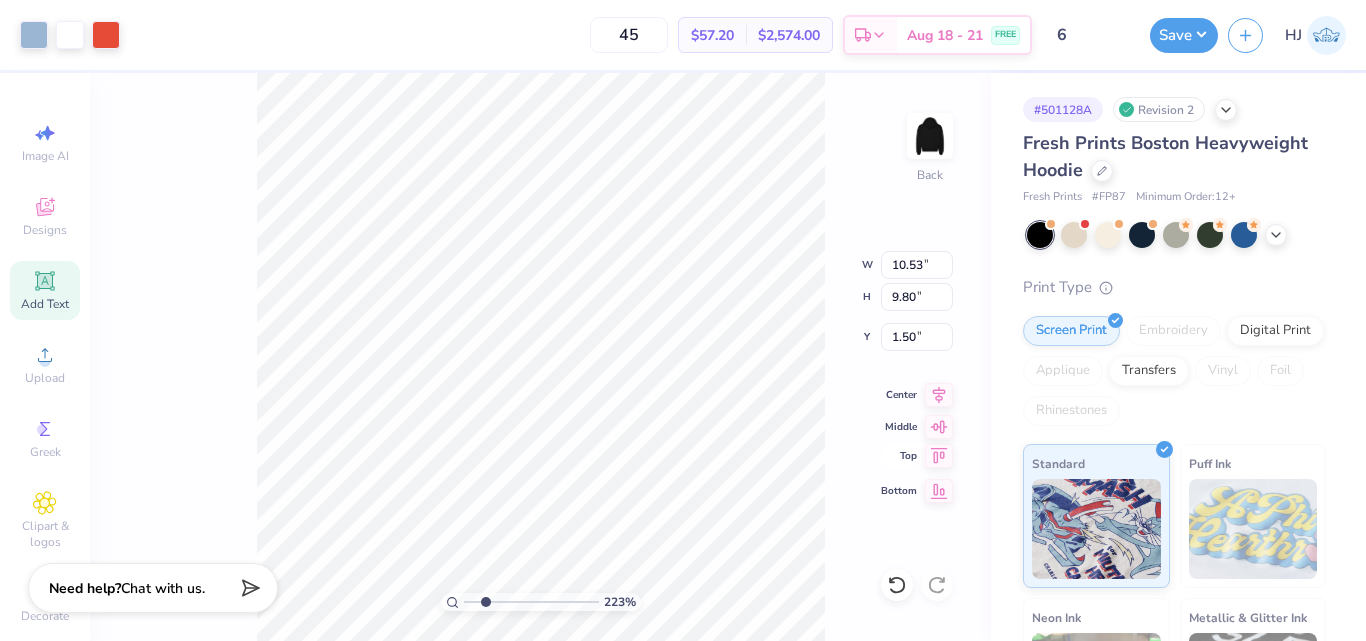 type on "2.22643191709162" 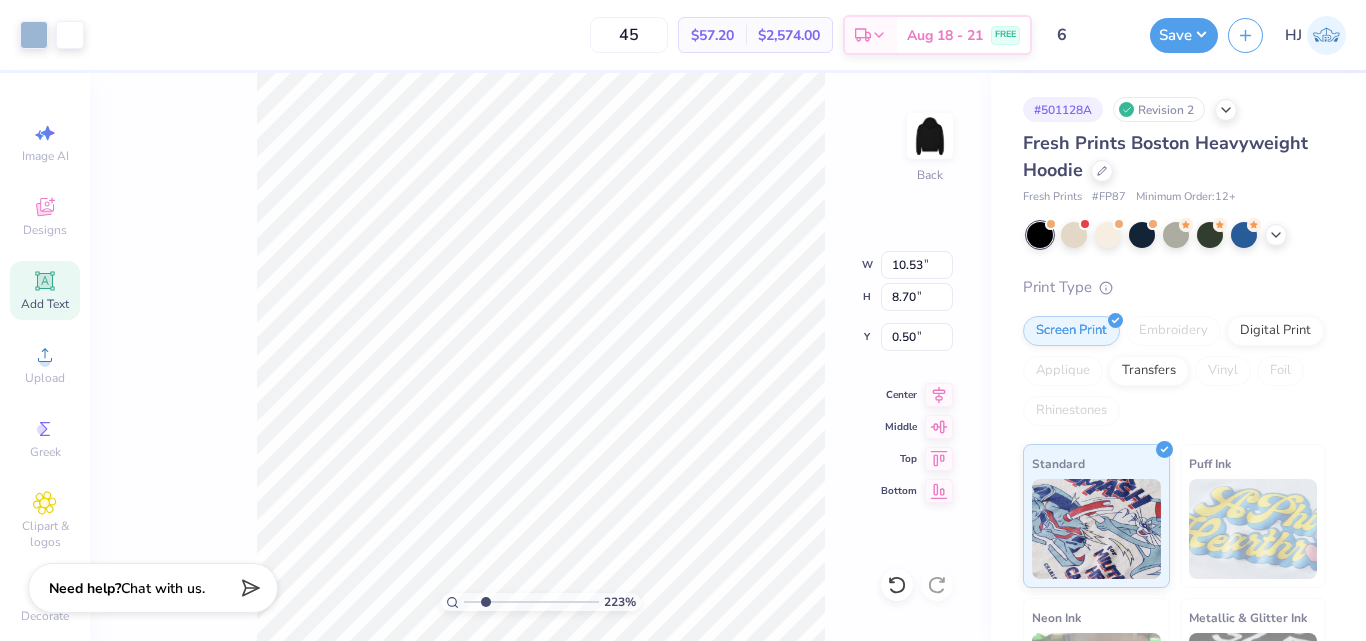 type on "2.22643191709162" 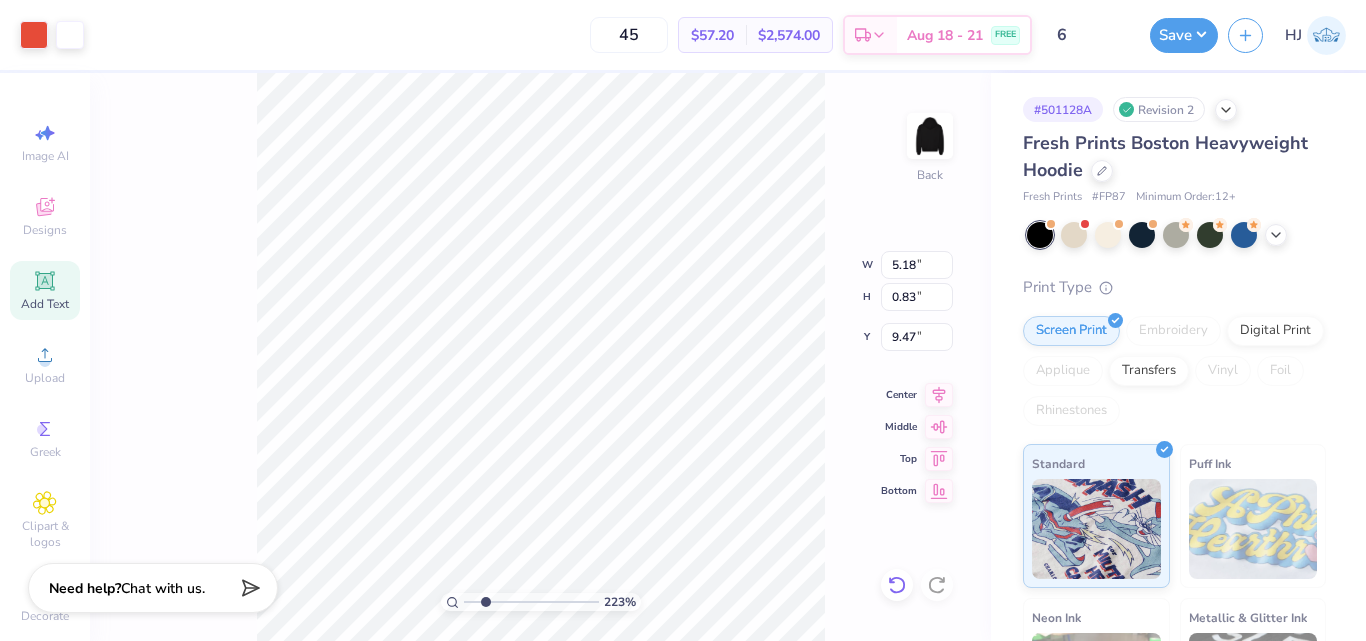 click 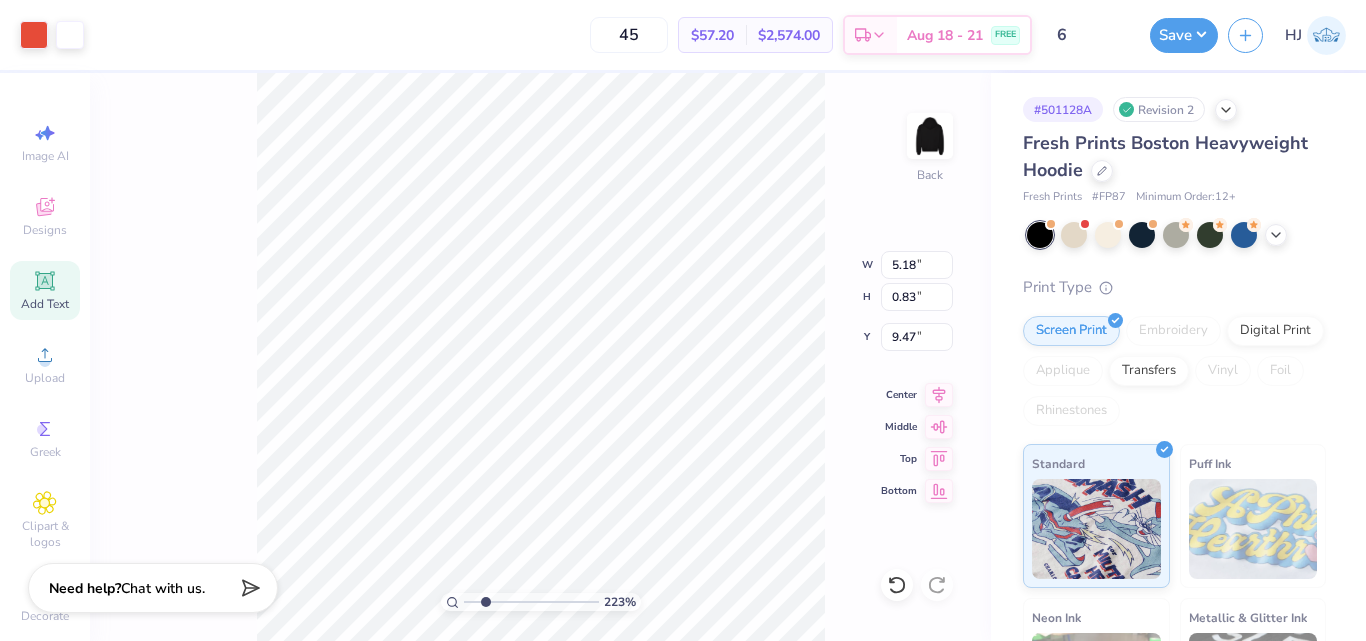 click 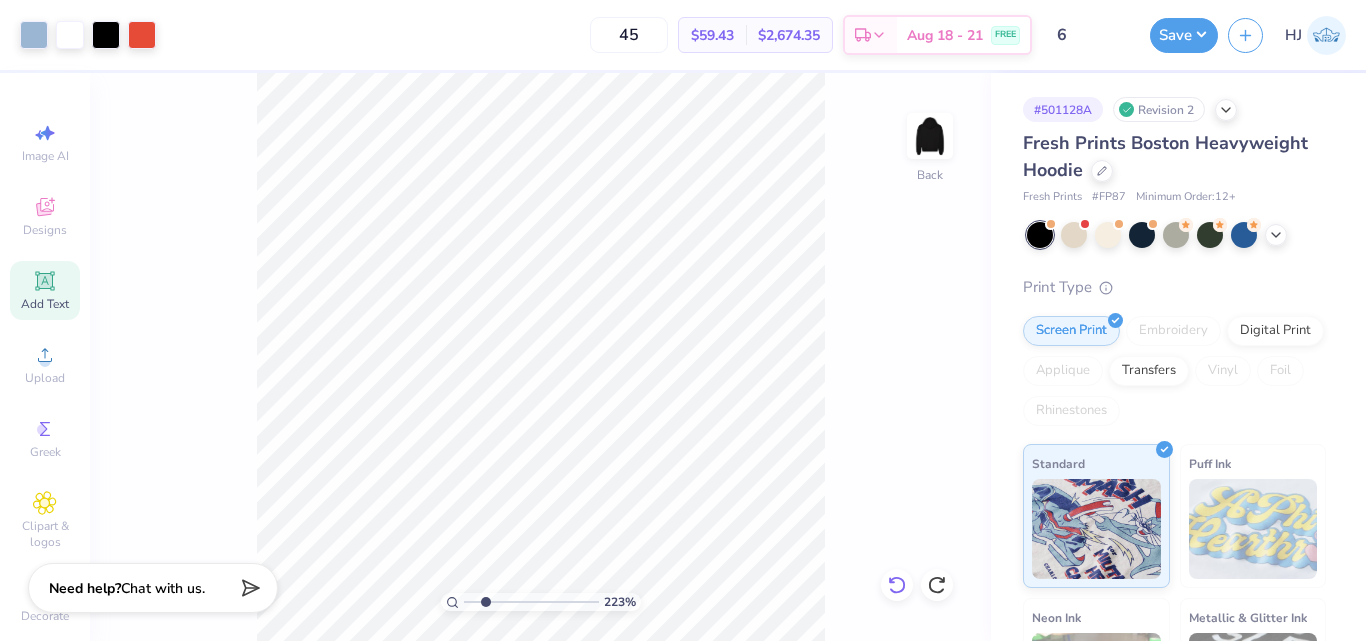 click 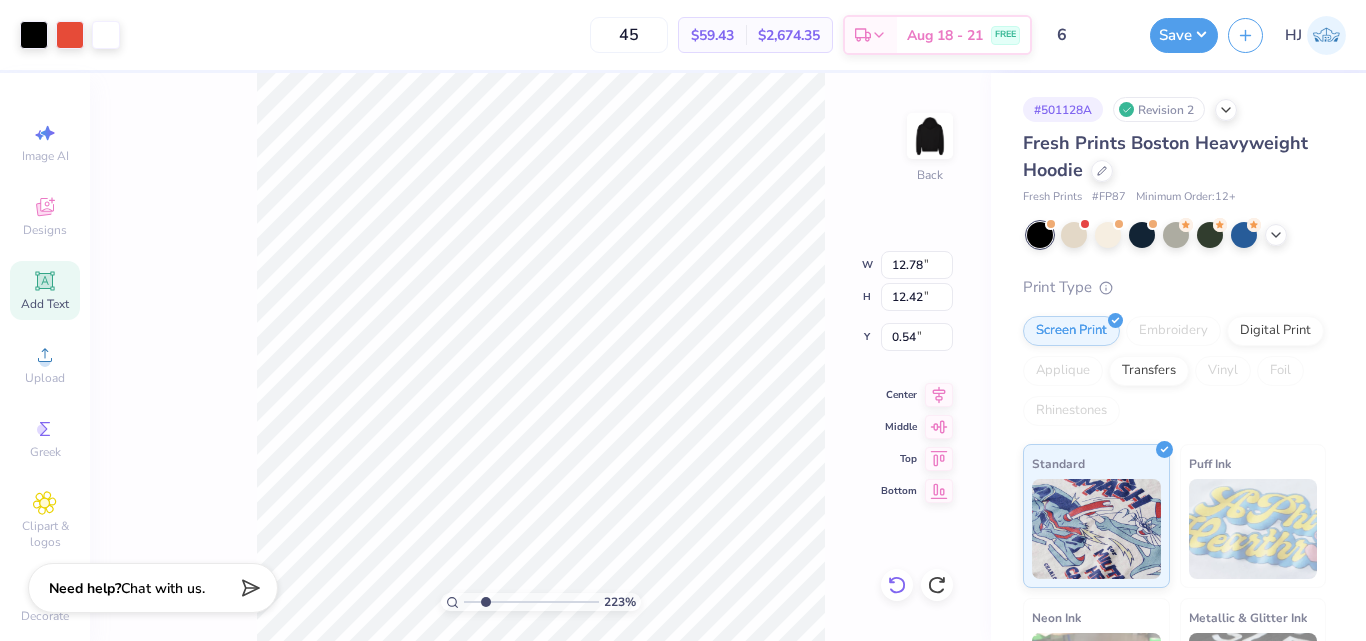 click 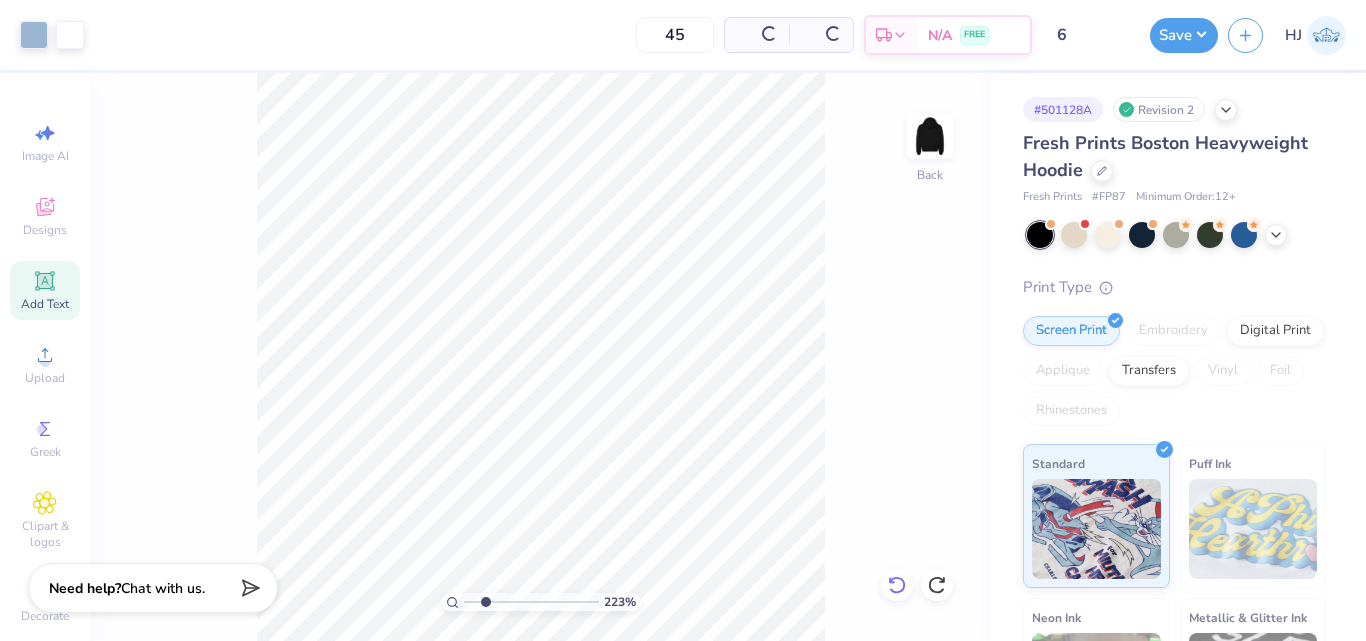 click 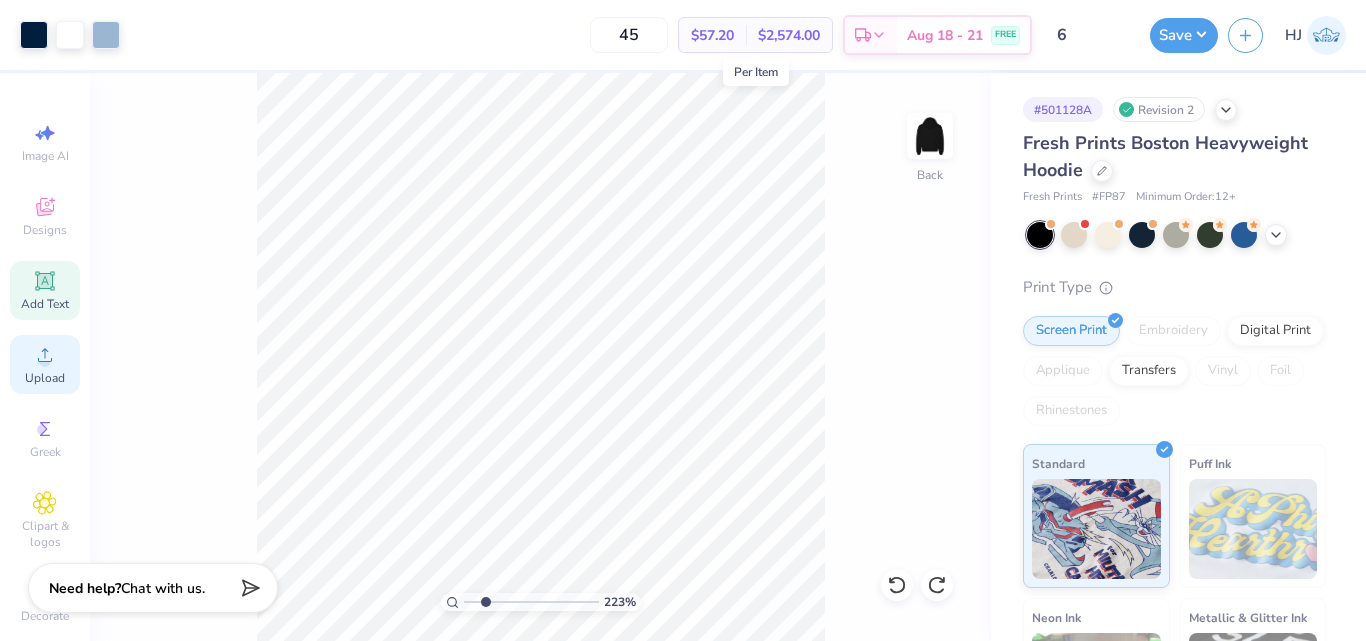 click 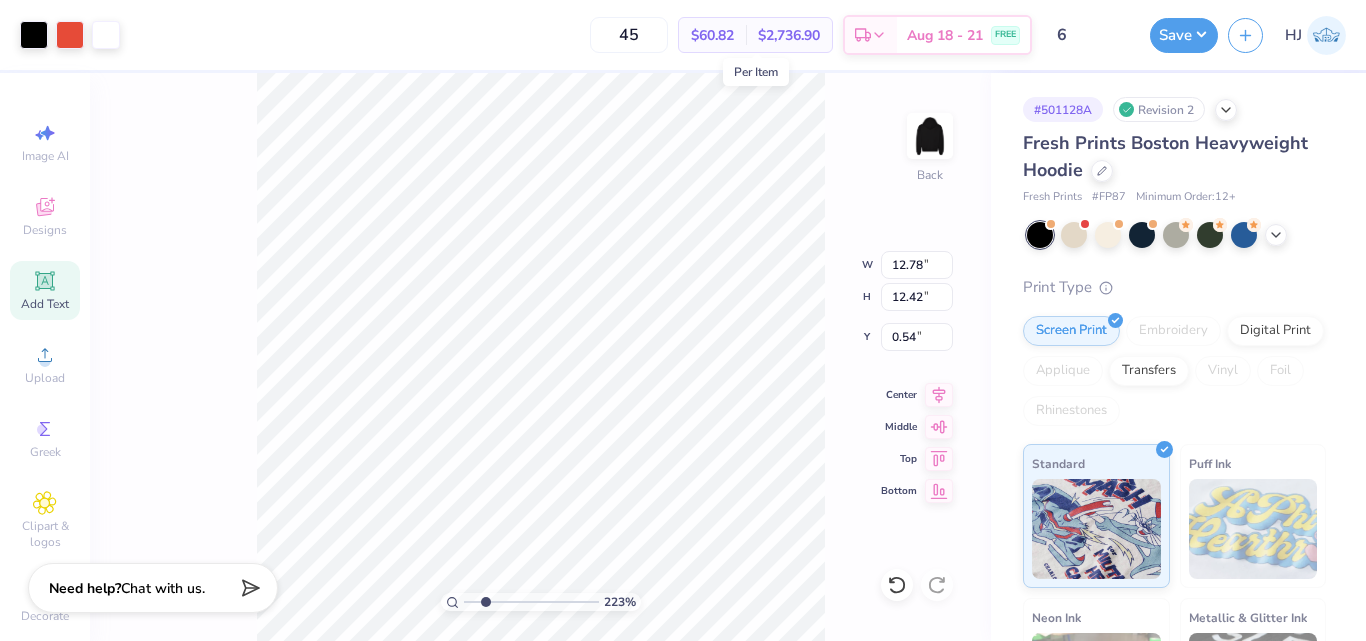 type on "2.22643191709162" 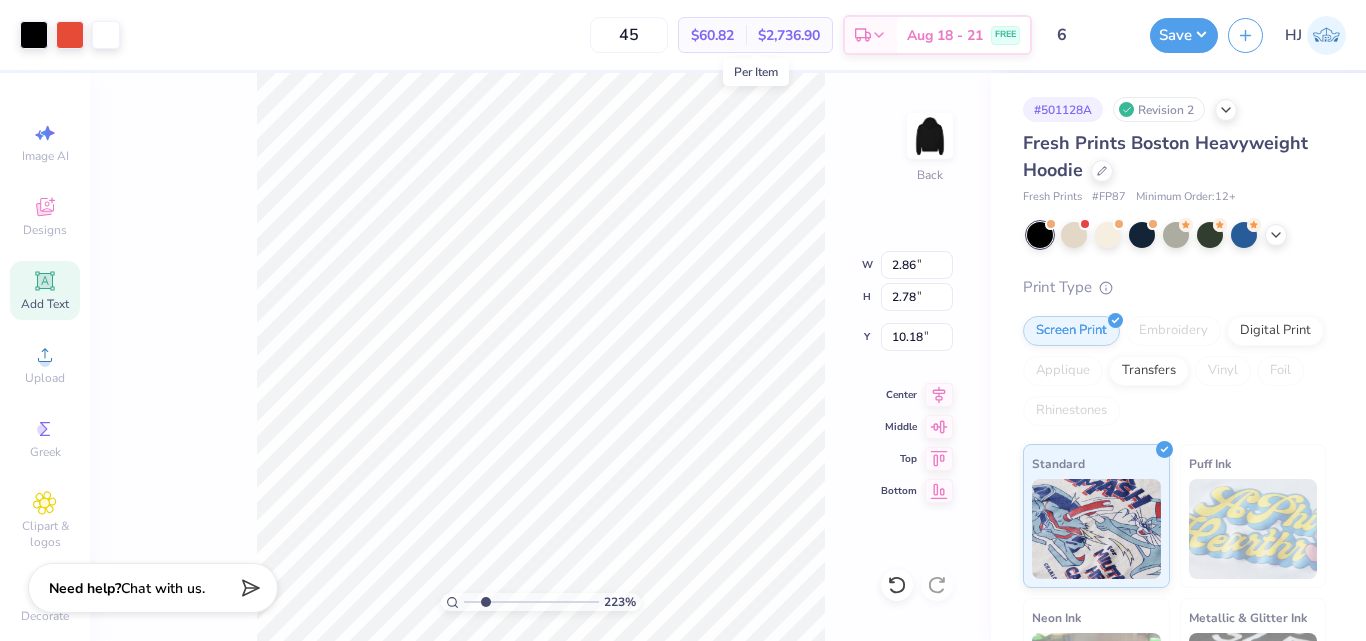 type on "2.22643191709162" 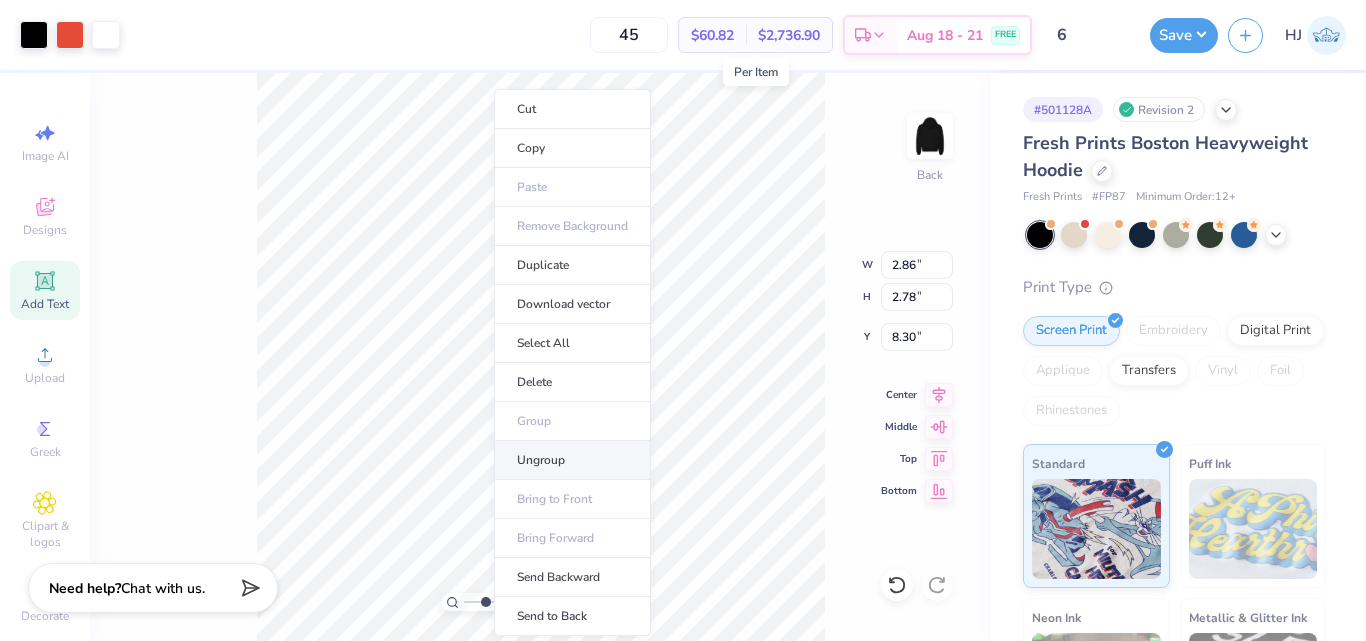 click on "Ungroup" at bounding box center [572, 460] 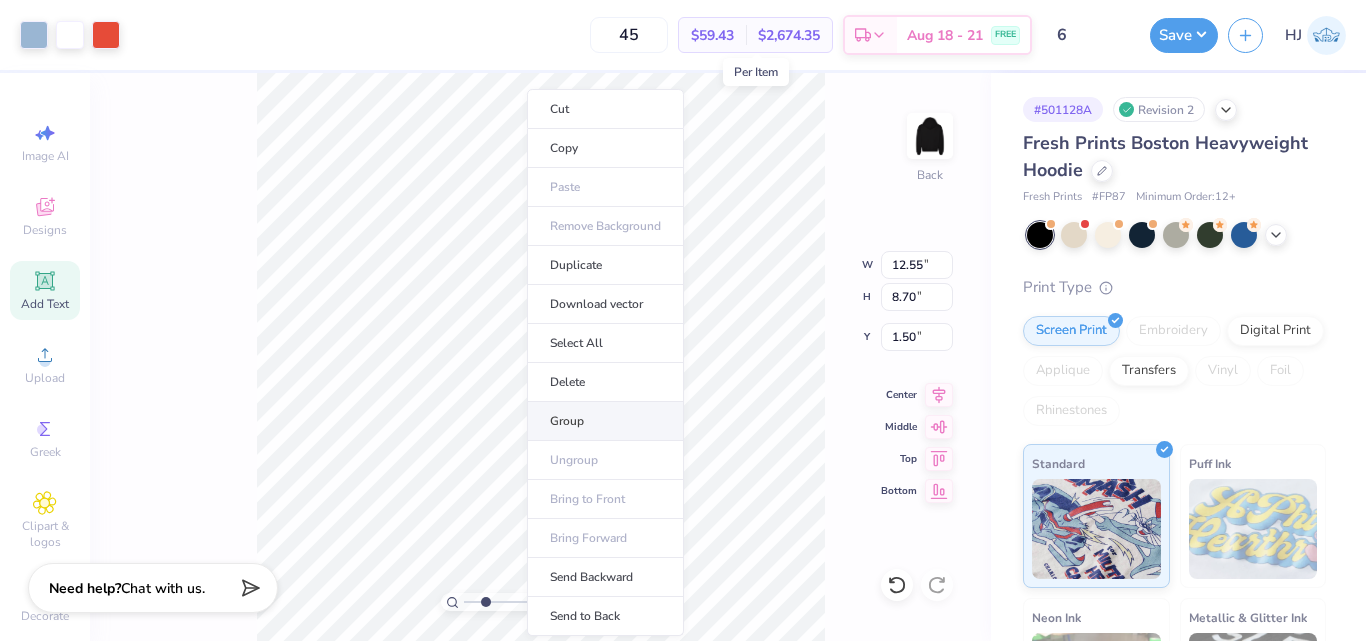 click on "Group" at bounding box center (605, 421) 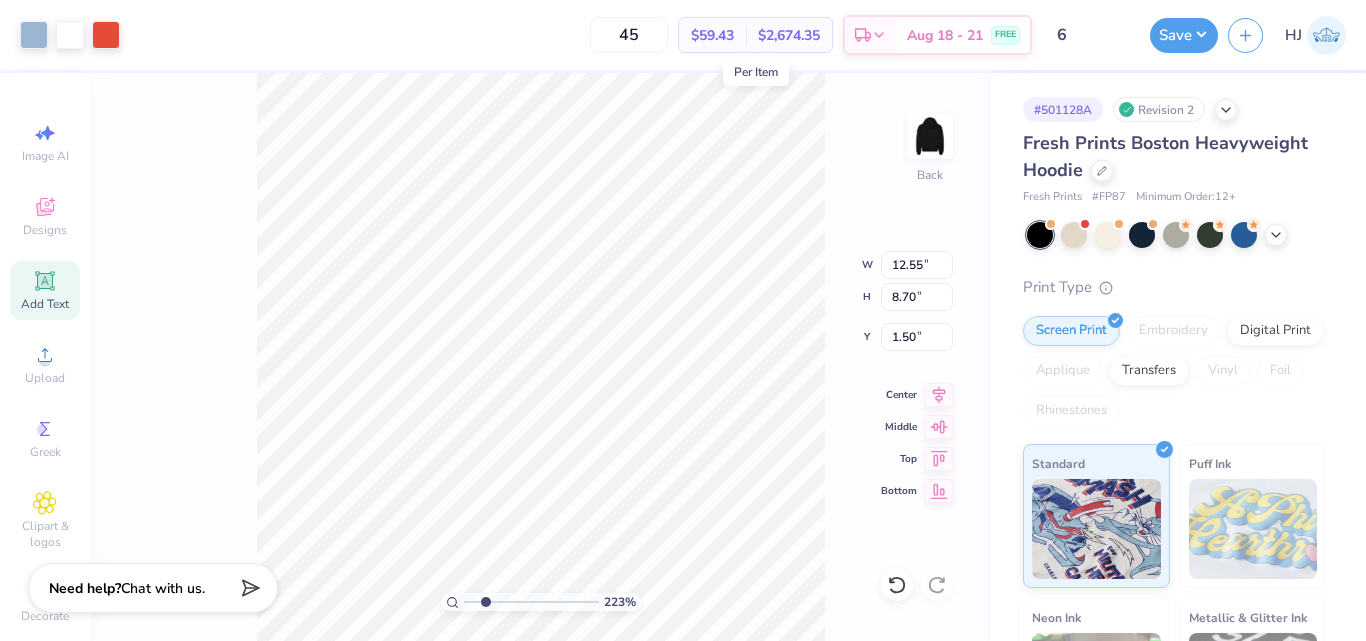 type on "2.22643191709162" 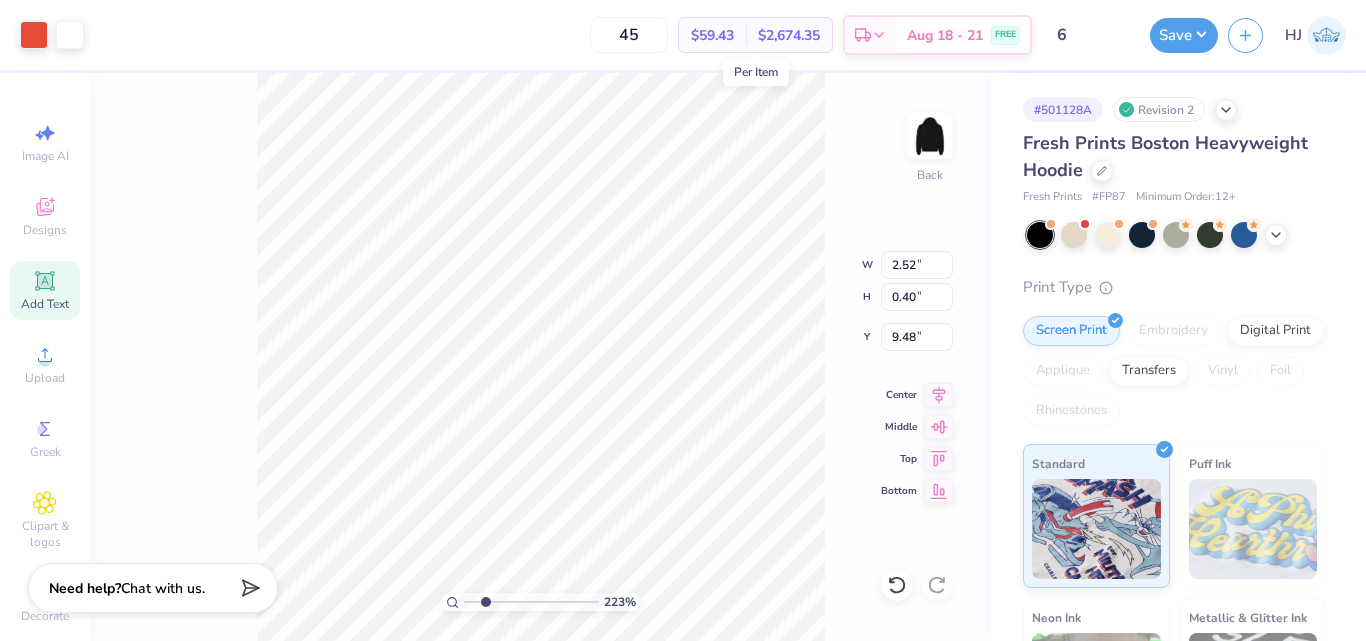 type on "2.22643191709162" 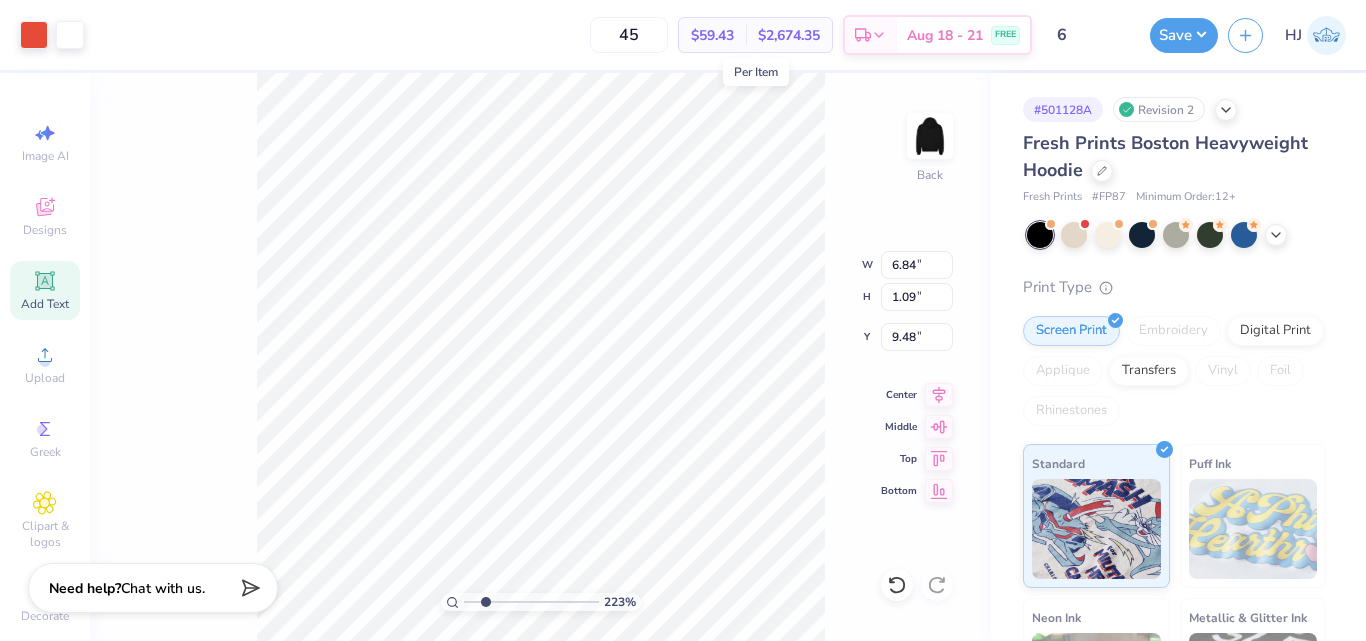 type on "2.22643191709162" 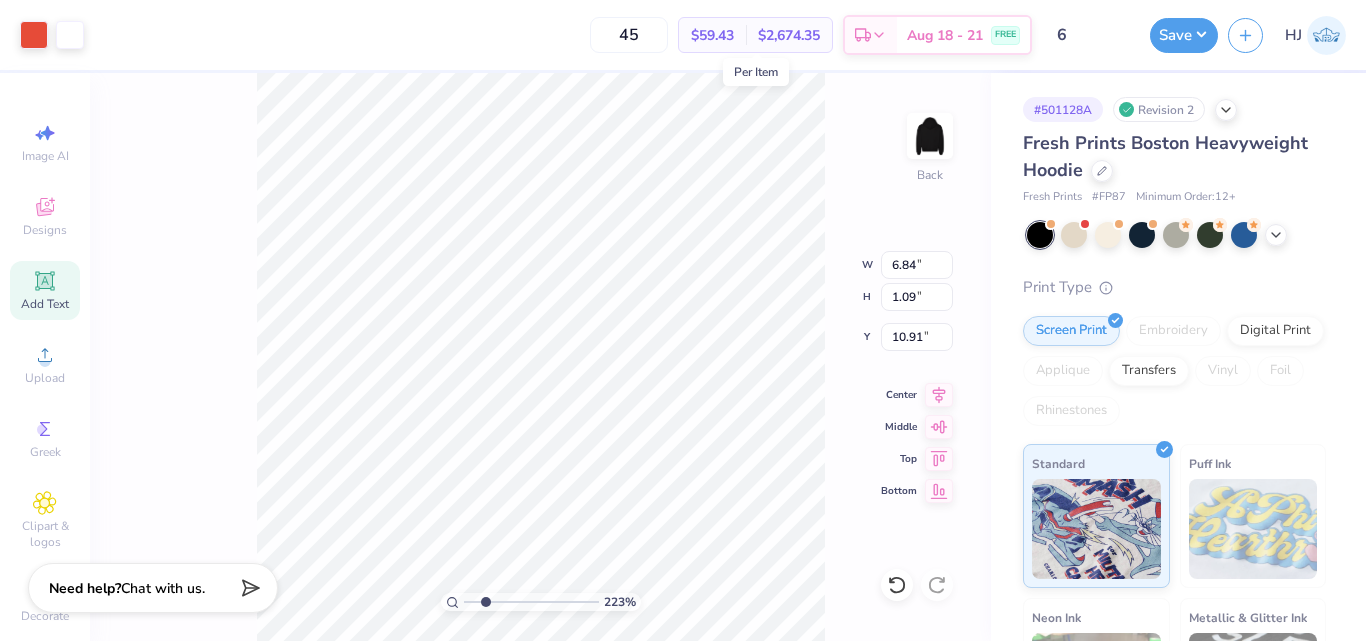 type on "2.22643191709162" 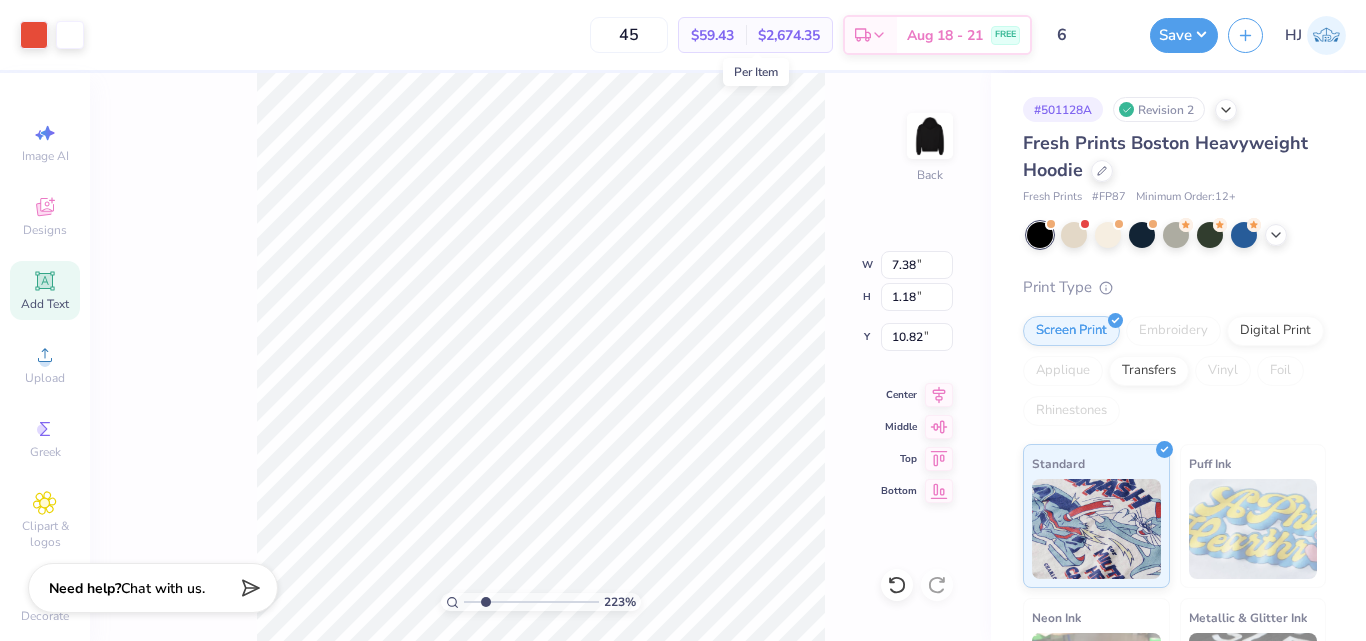 type on "2.22643191709162" 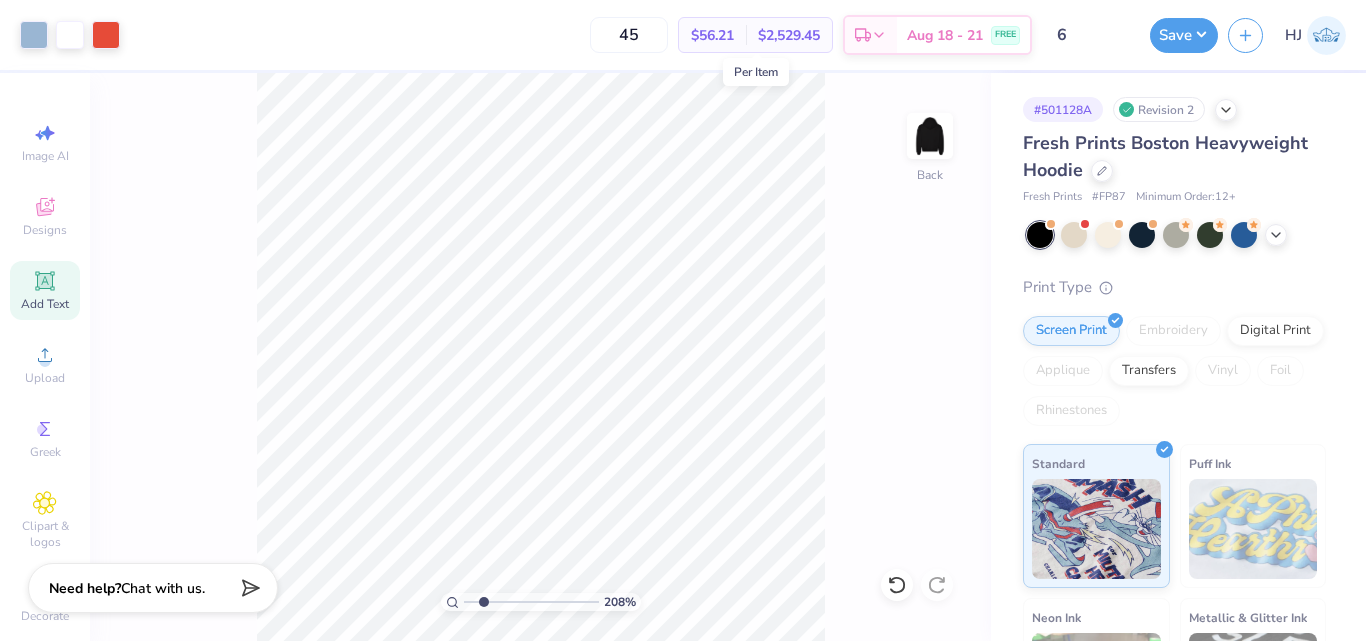 drag, startPoint x: 500, startPoint y: 598, endPoint x: 483, endPoint y: 597, distance: 17.029387 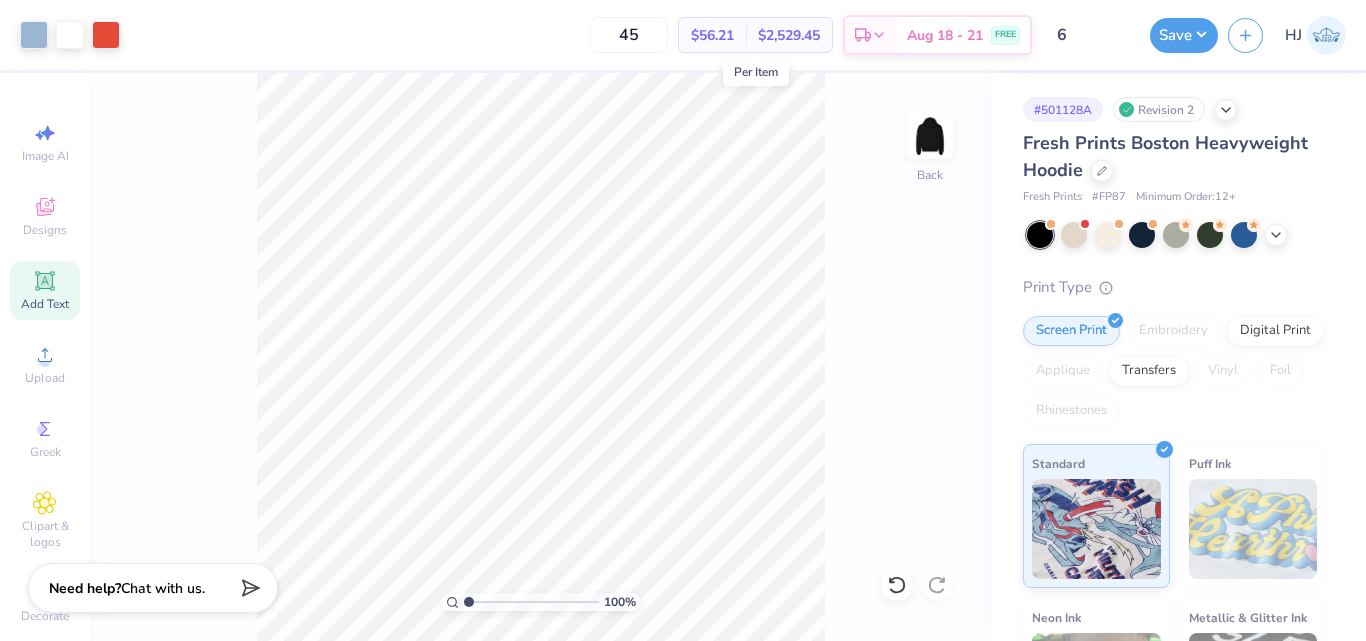 drag, startPoint x: 475, startPoint y: 600, endPoint x: 459, endPoint y: 601, distance: 16.03122 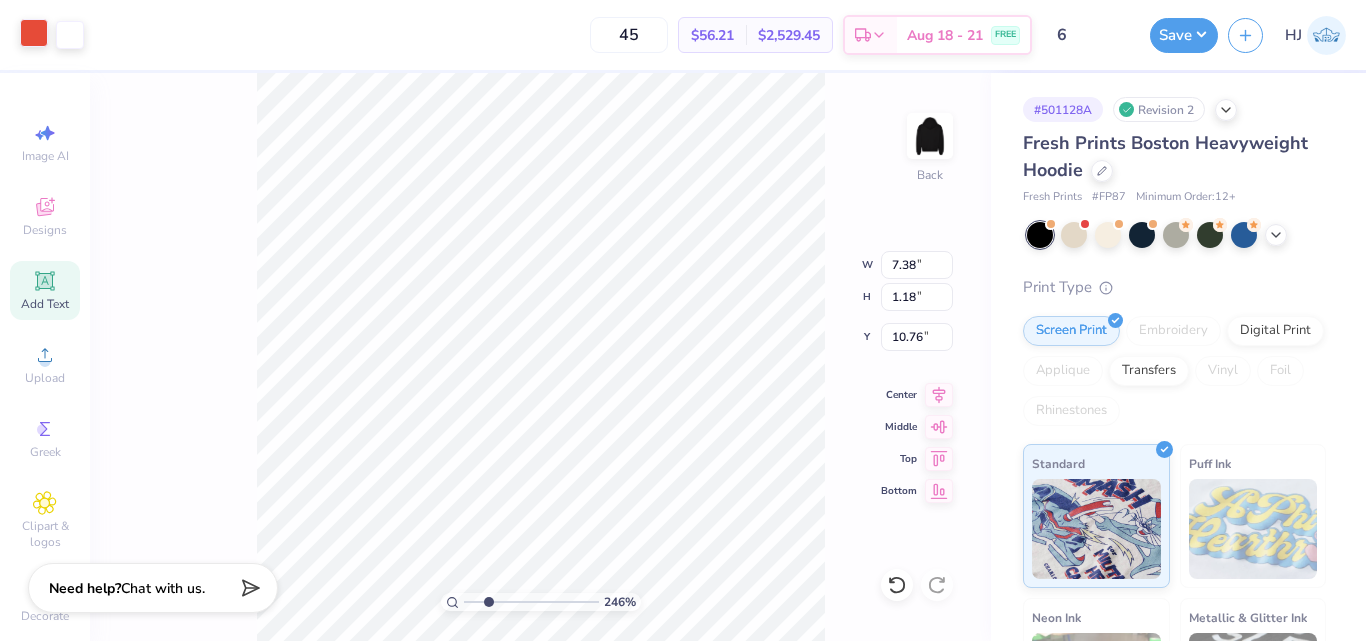 click at bounding box center (34, 33) 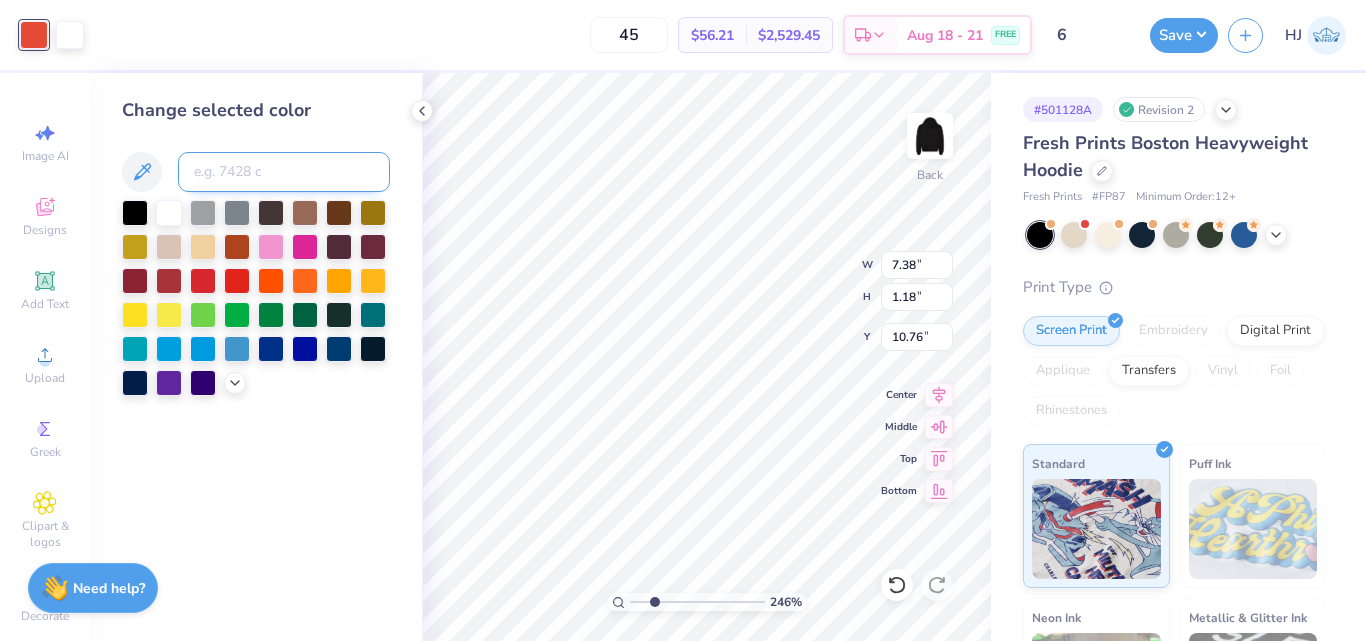 click at bounding box center (284, 172) 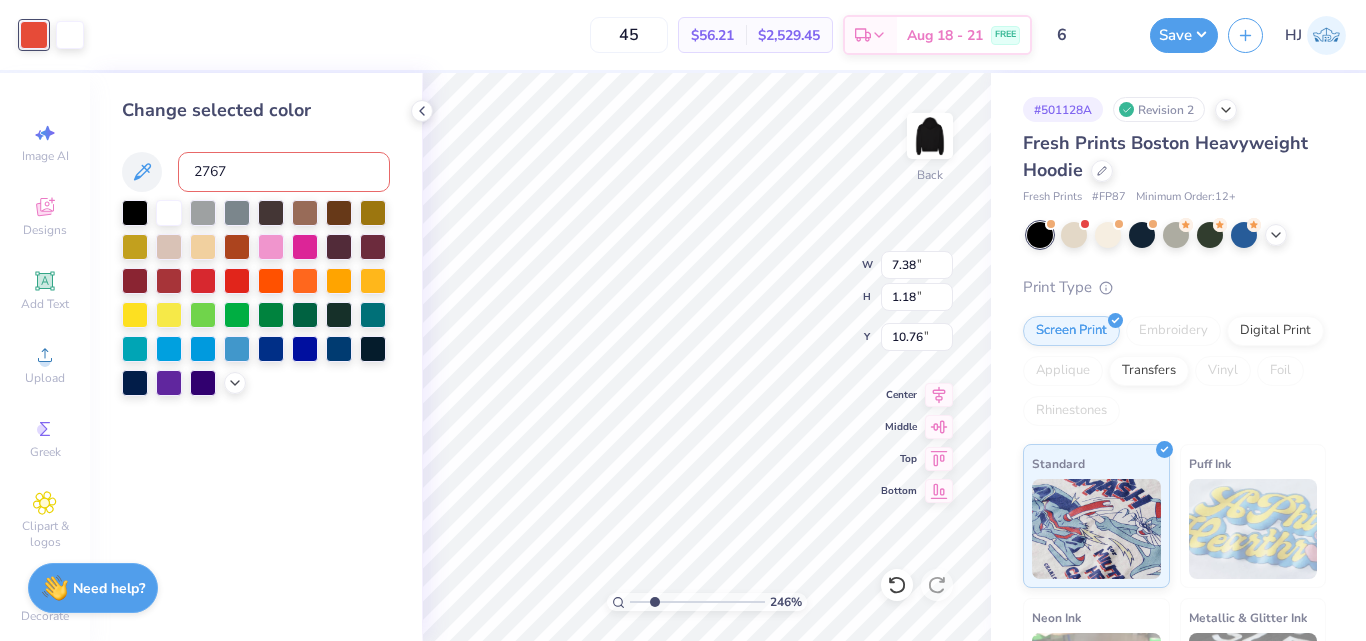 type on "2767" 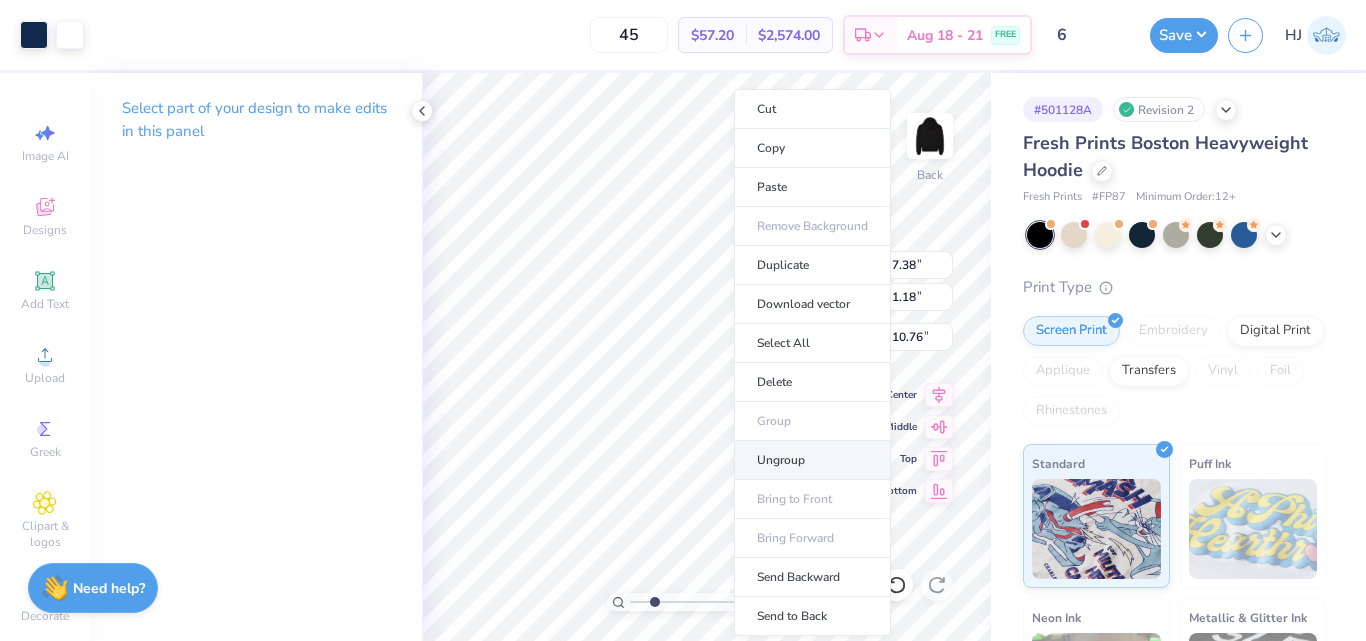 click on "Ungroup" at bounding box center (812, 460) 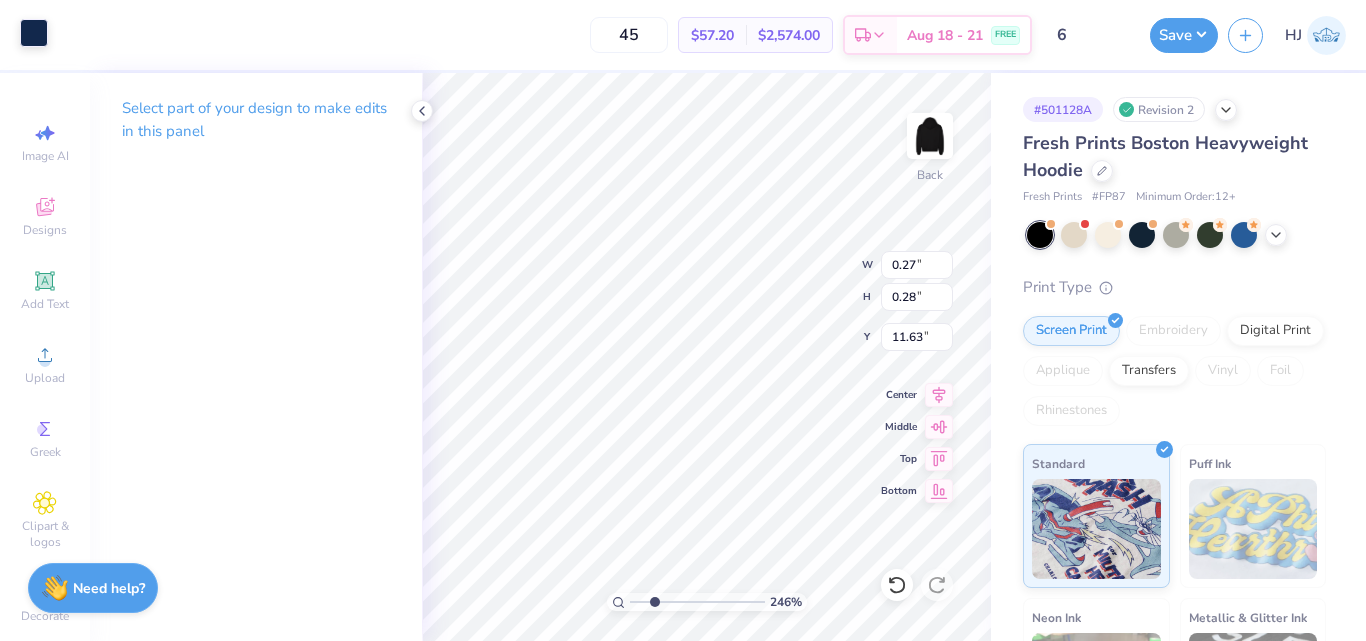 click at bounding box center [34, 33] 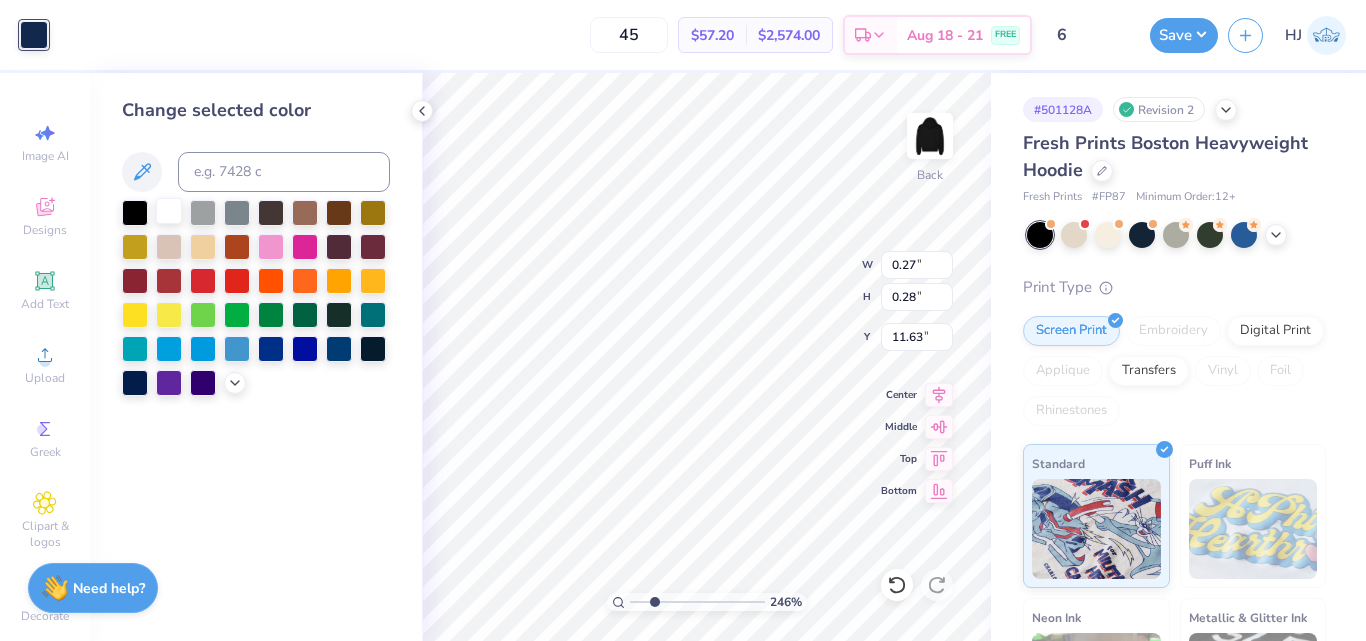 click at bounding box center [169, 211] 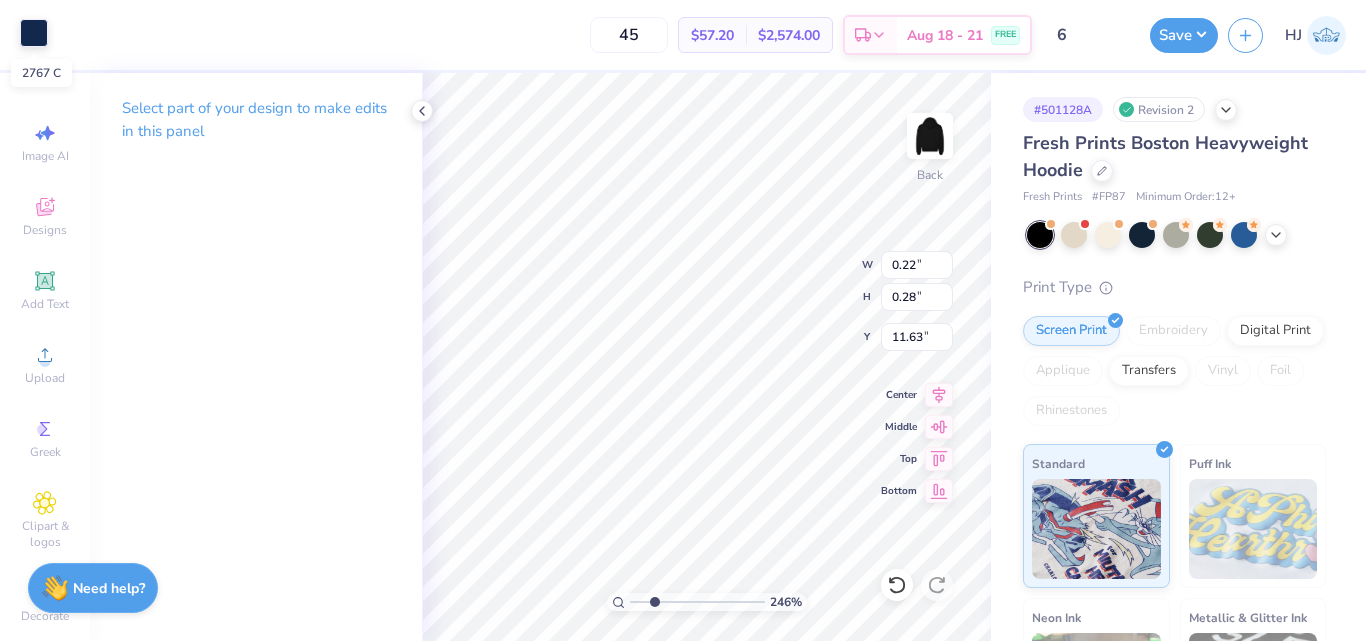 click at bounding box center (34, 33) 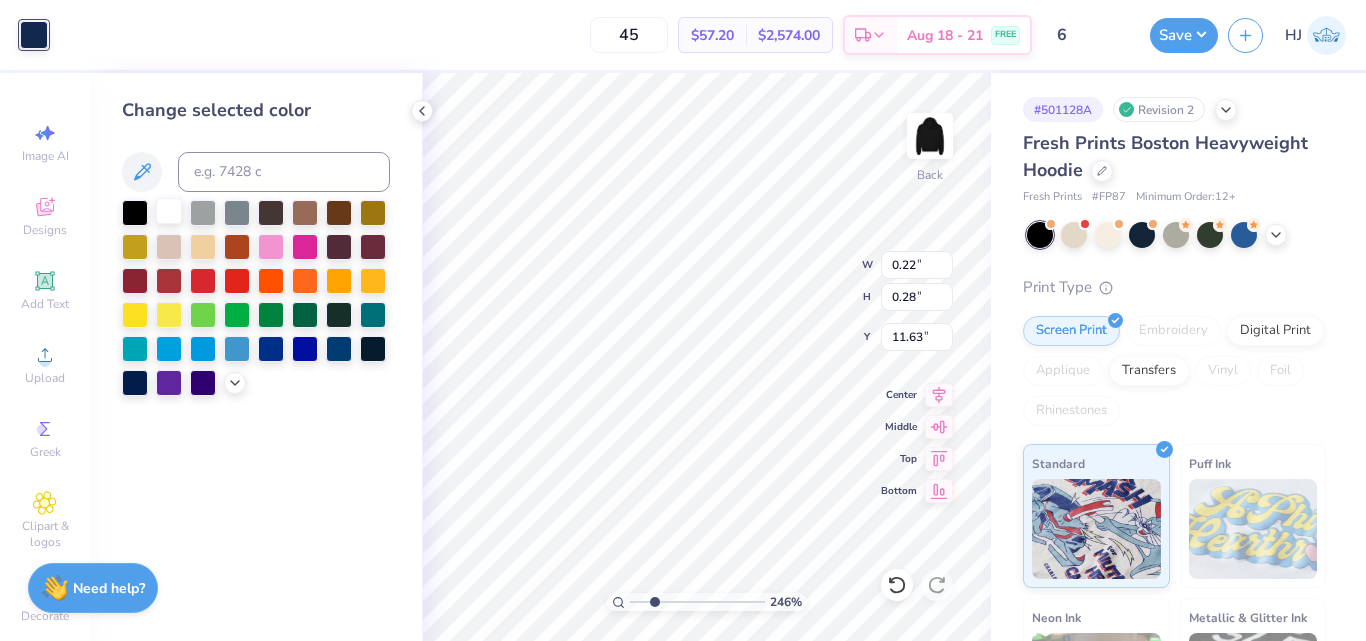 click at bounding box center (169, 211) 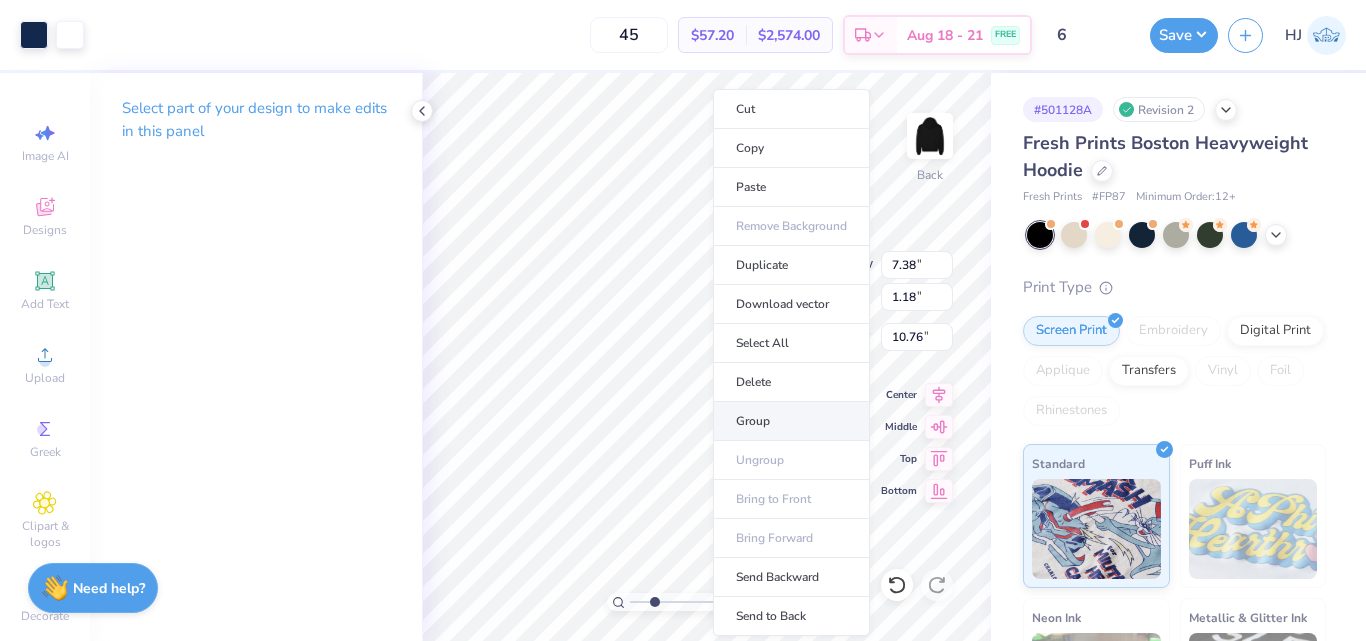 click on "Group" at bounding box center (791, 421) 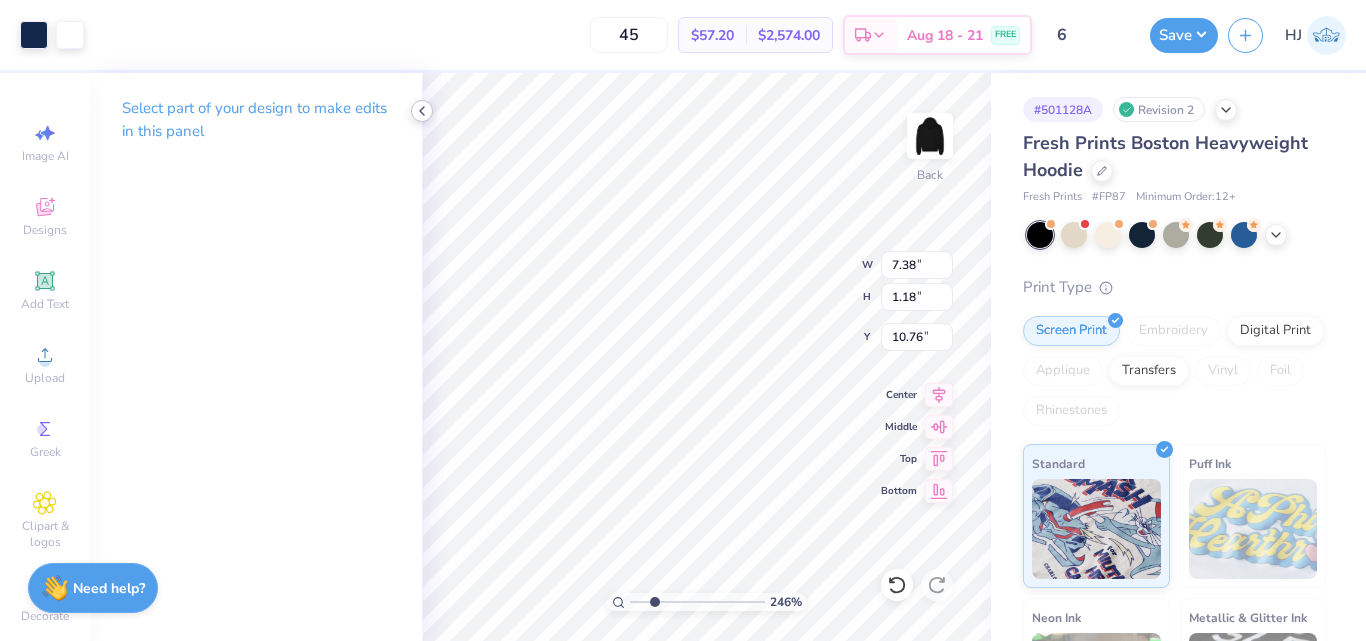 click 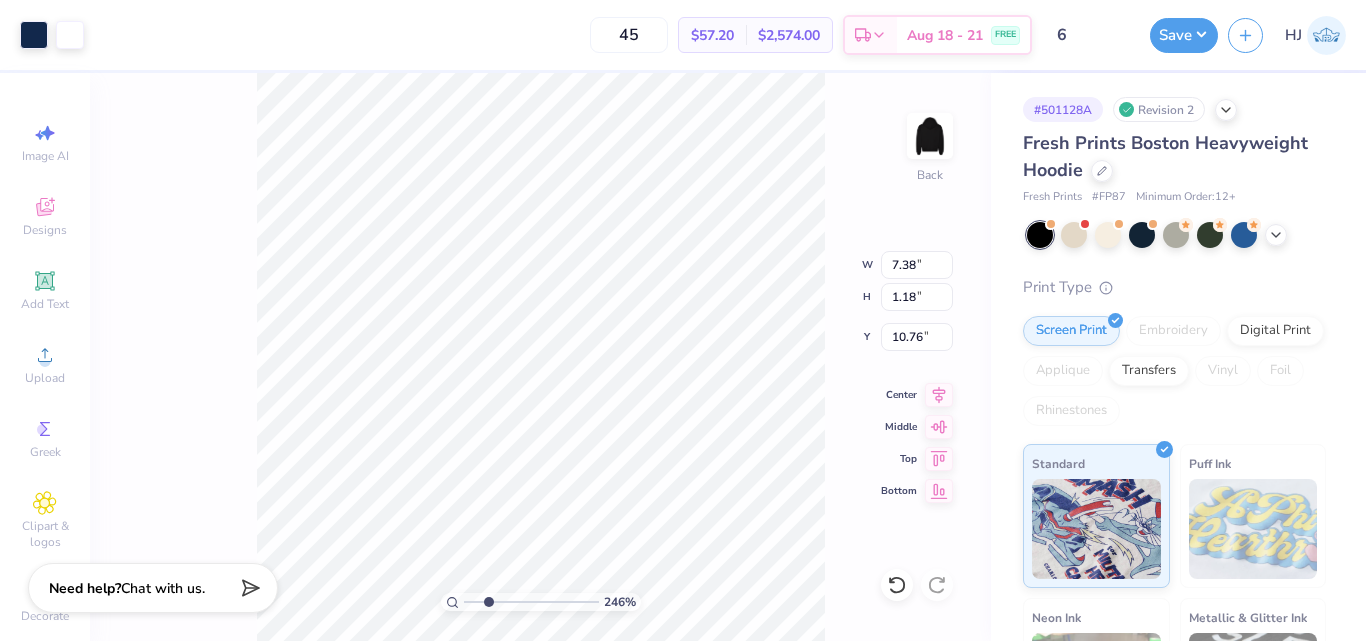 click on "246  % Back W 7.38 7.38 " H 1.18 1.18 " Y 10.76 10.76 " Center Middle Top Bottom" at bounding box center [540, 357] 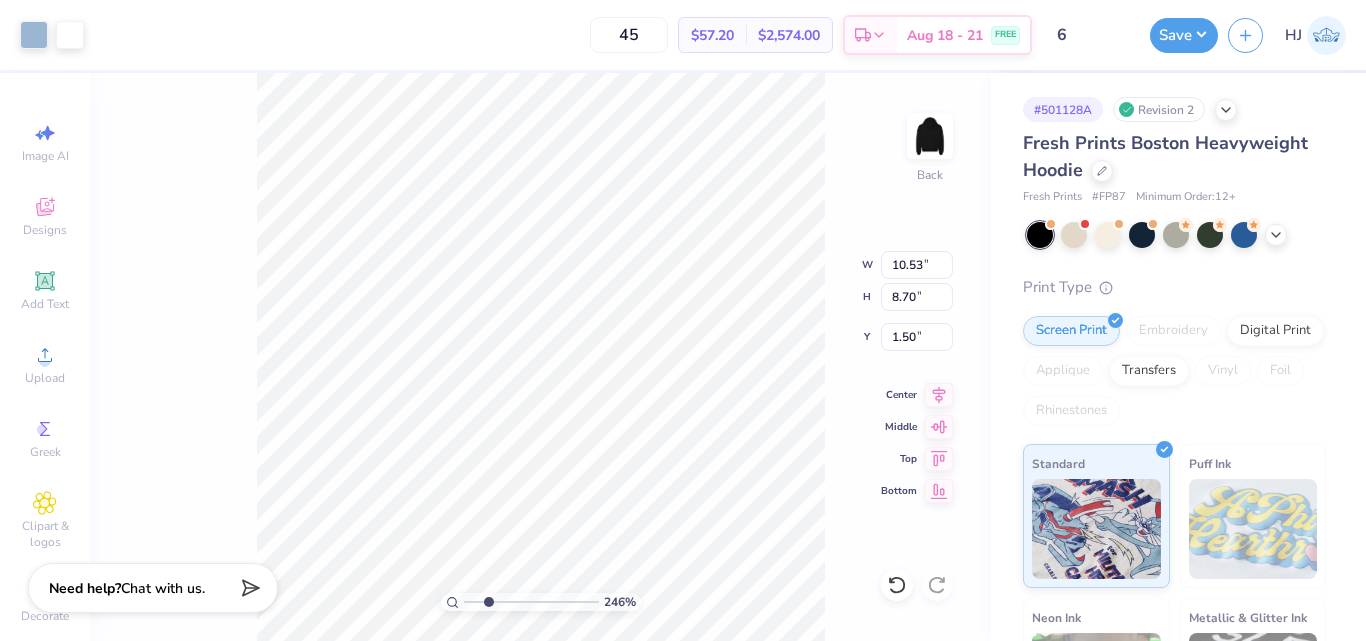 type on "2.46071092039641" 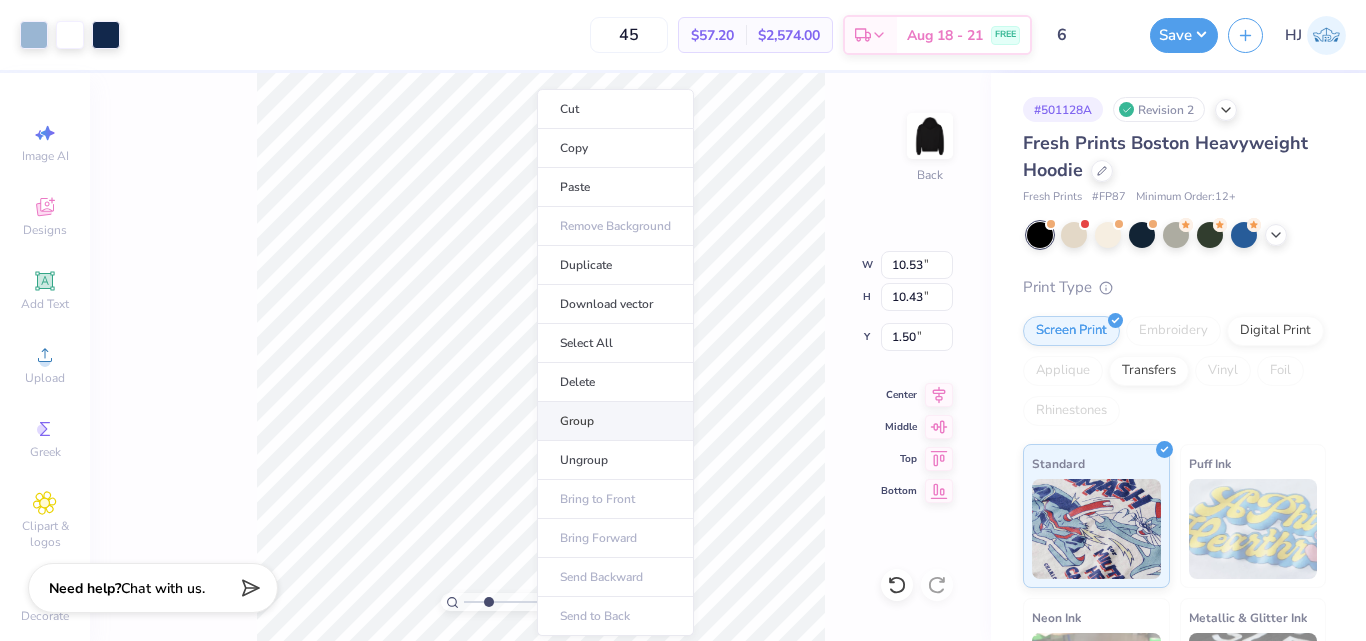 click on "Group" at bounding box center [615, 421] 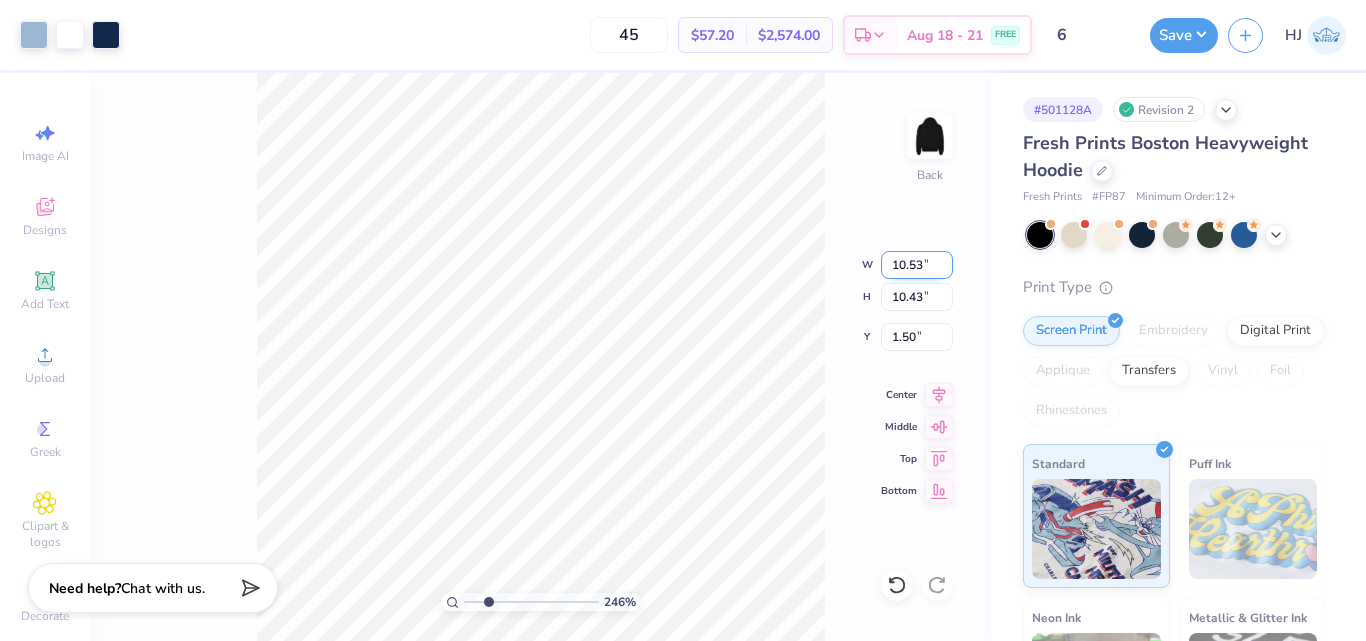 click on "10.53" at bounding box center (917, 265) 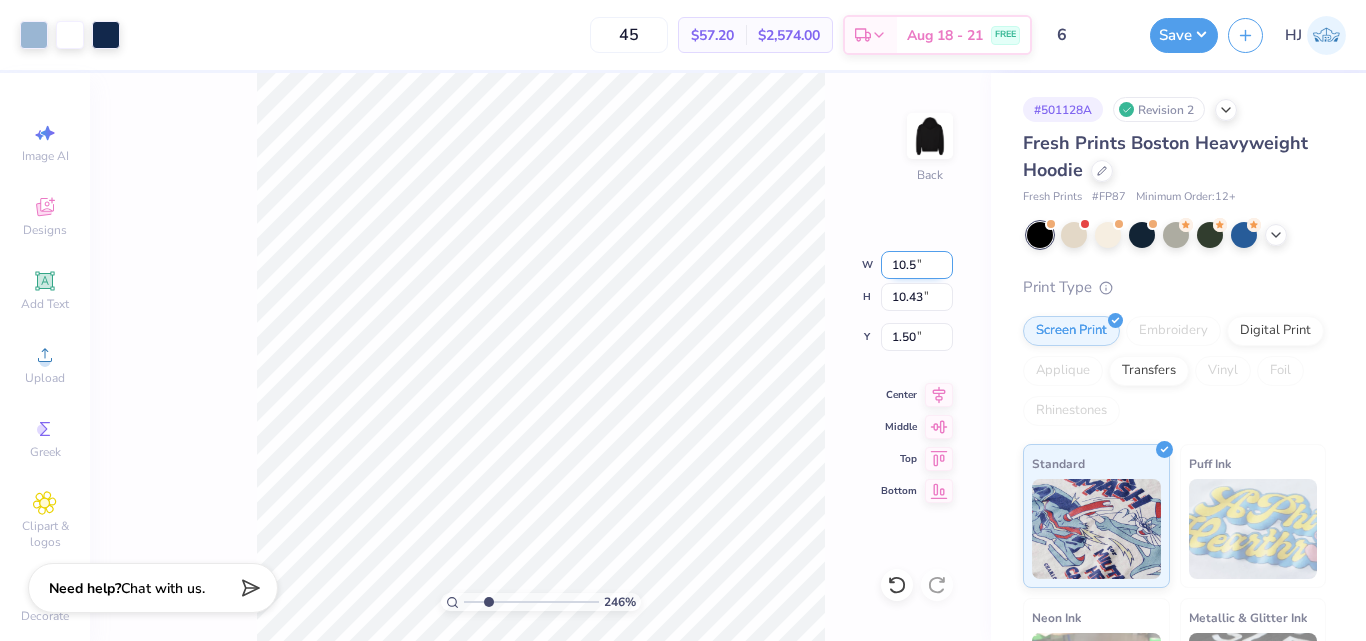 type on "10.5" 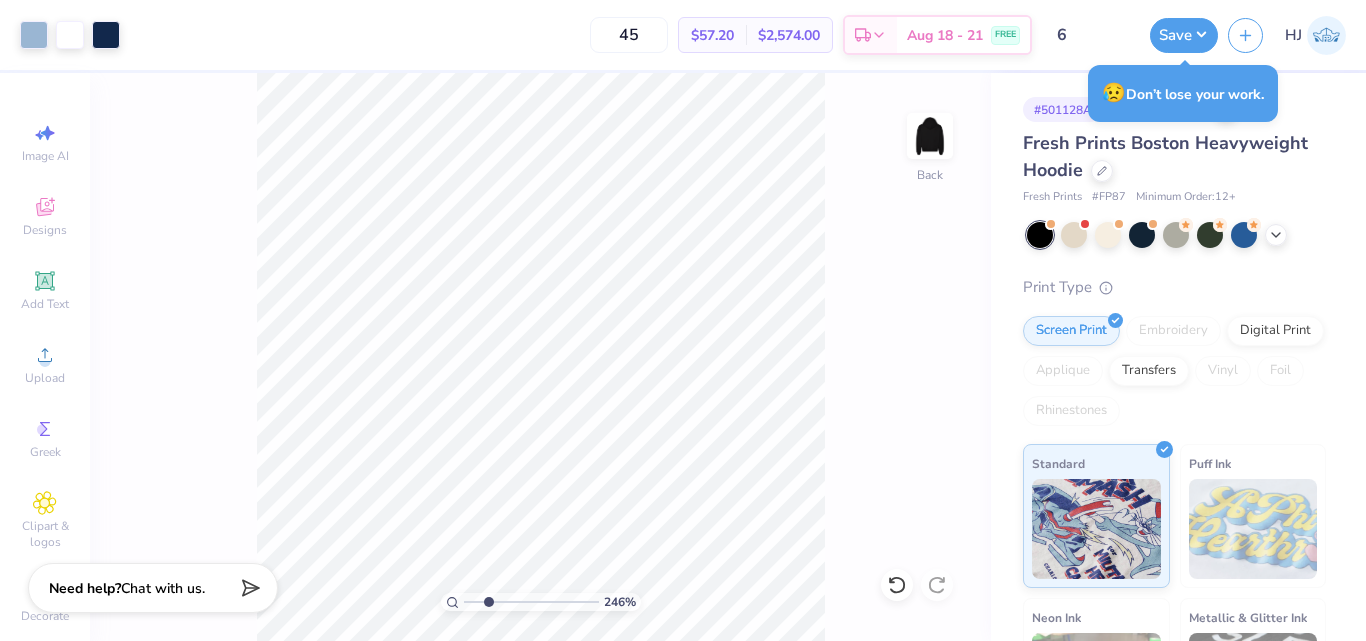 type on "2.46071092039641" 